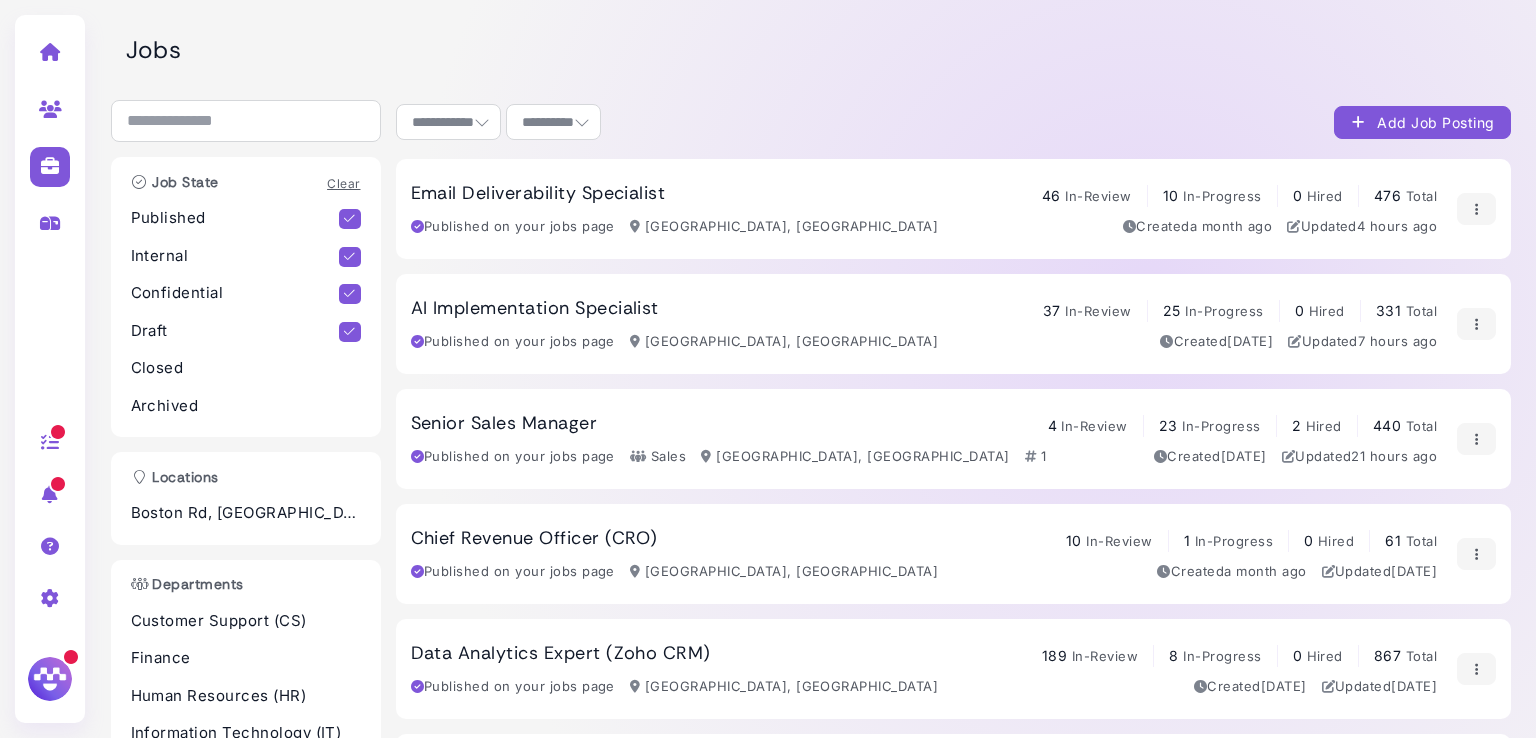 select on "**********" 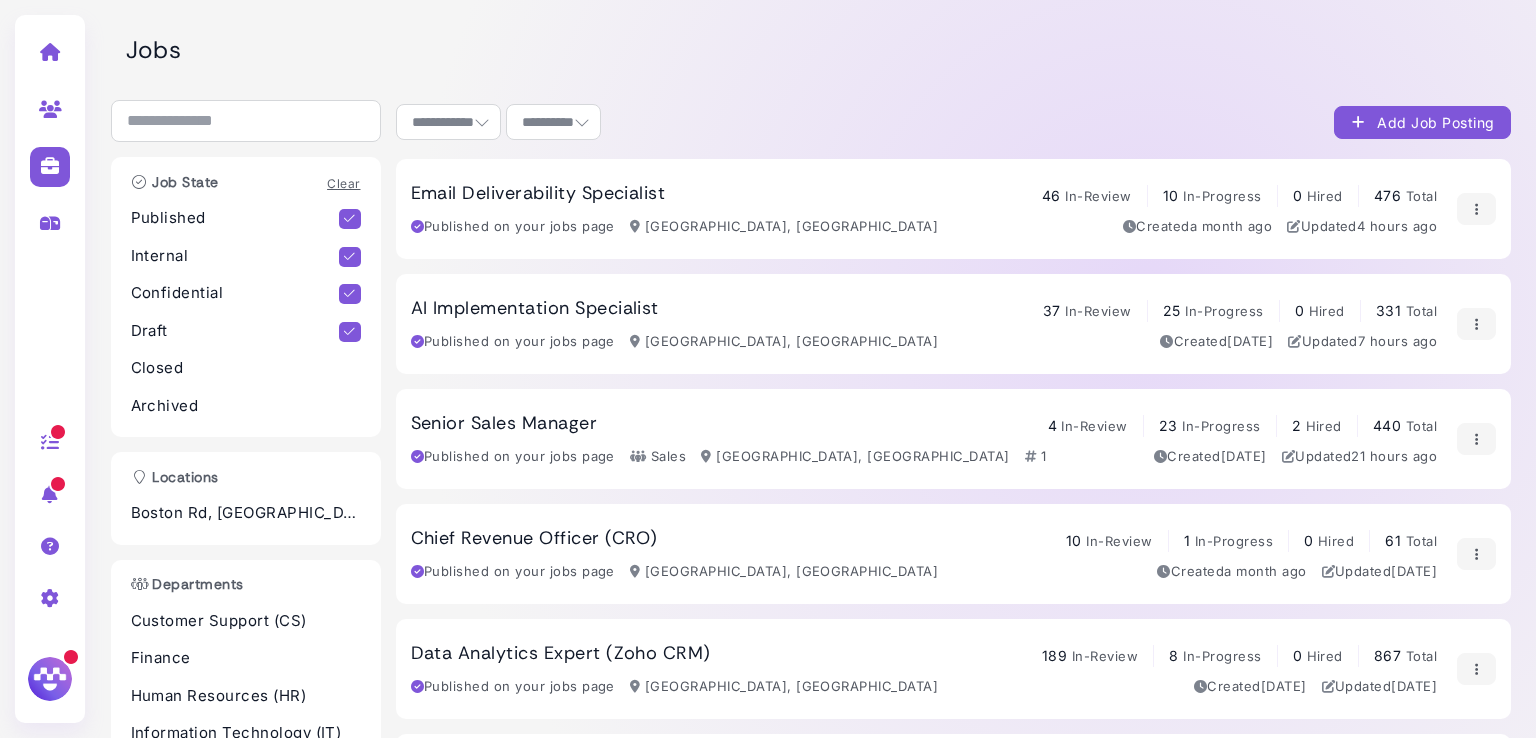 select on "**" 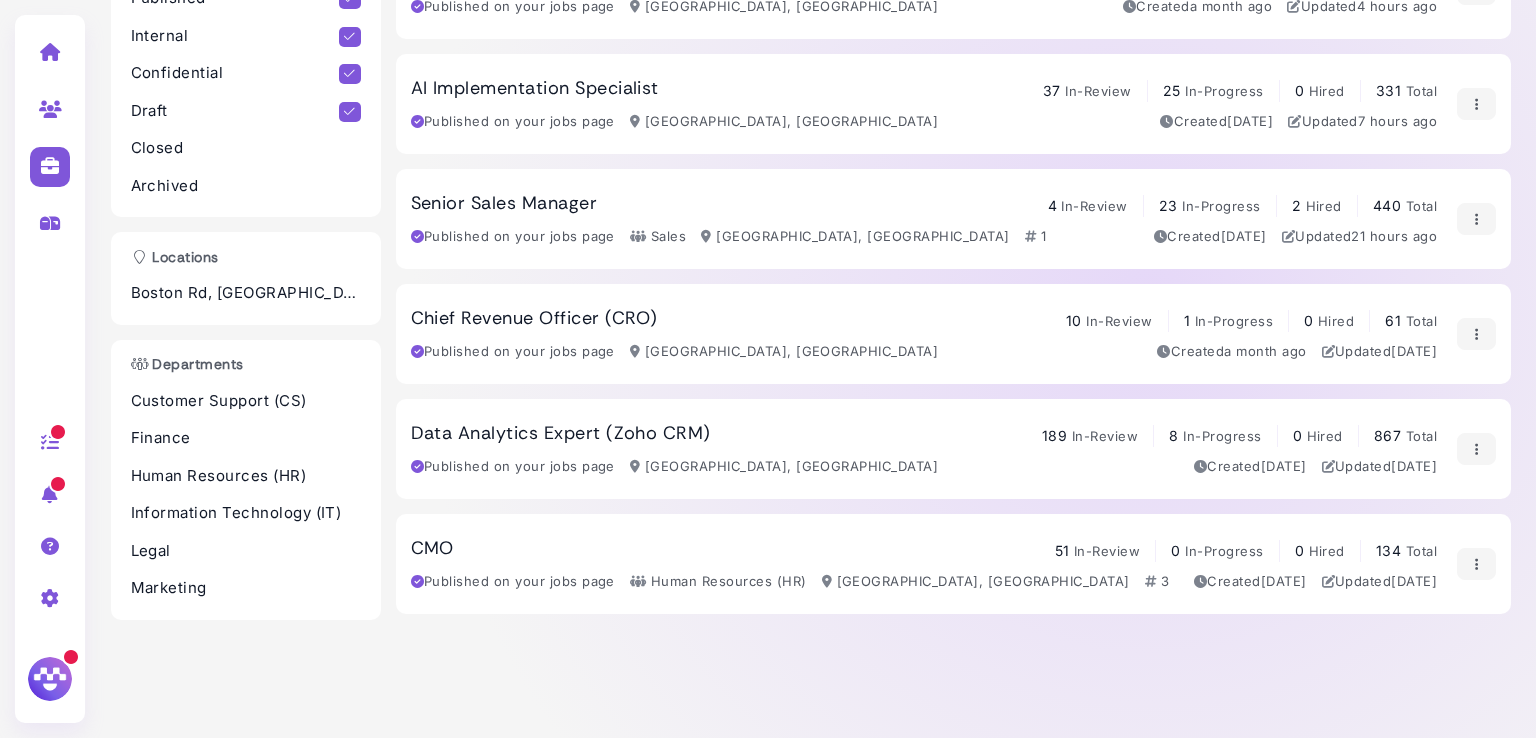scroll, scrollTop: 259, scrollLeft: 0, axis: vertical 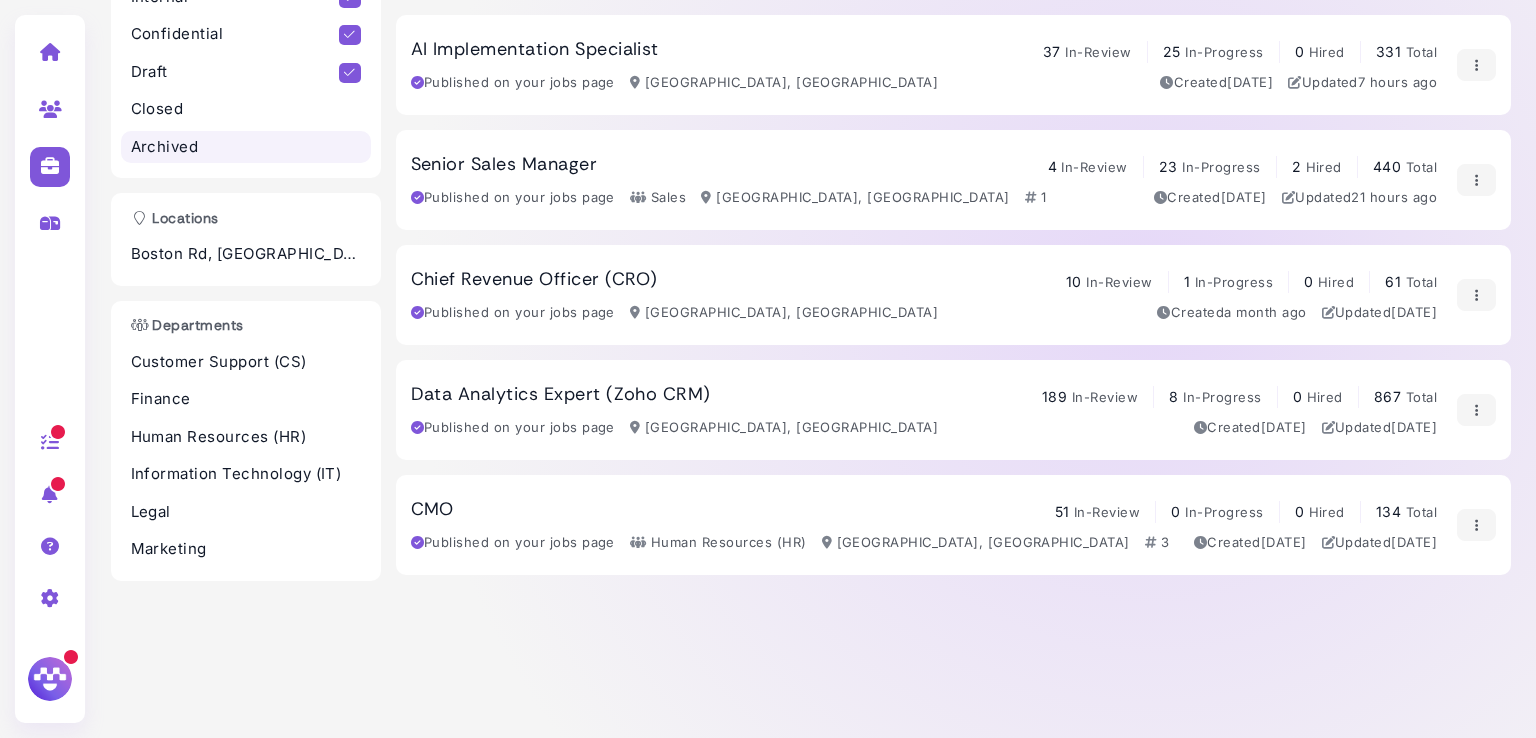 click on "Archived" at bounding box center (246, 147) 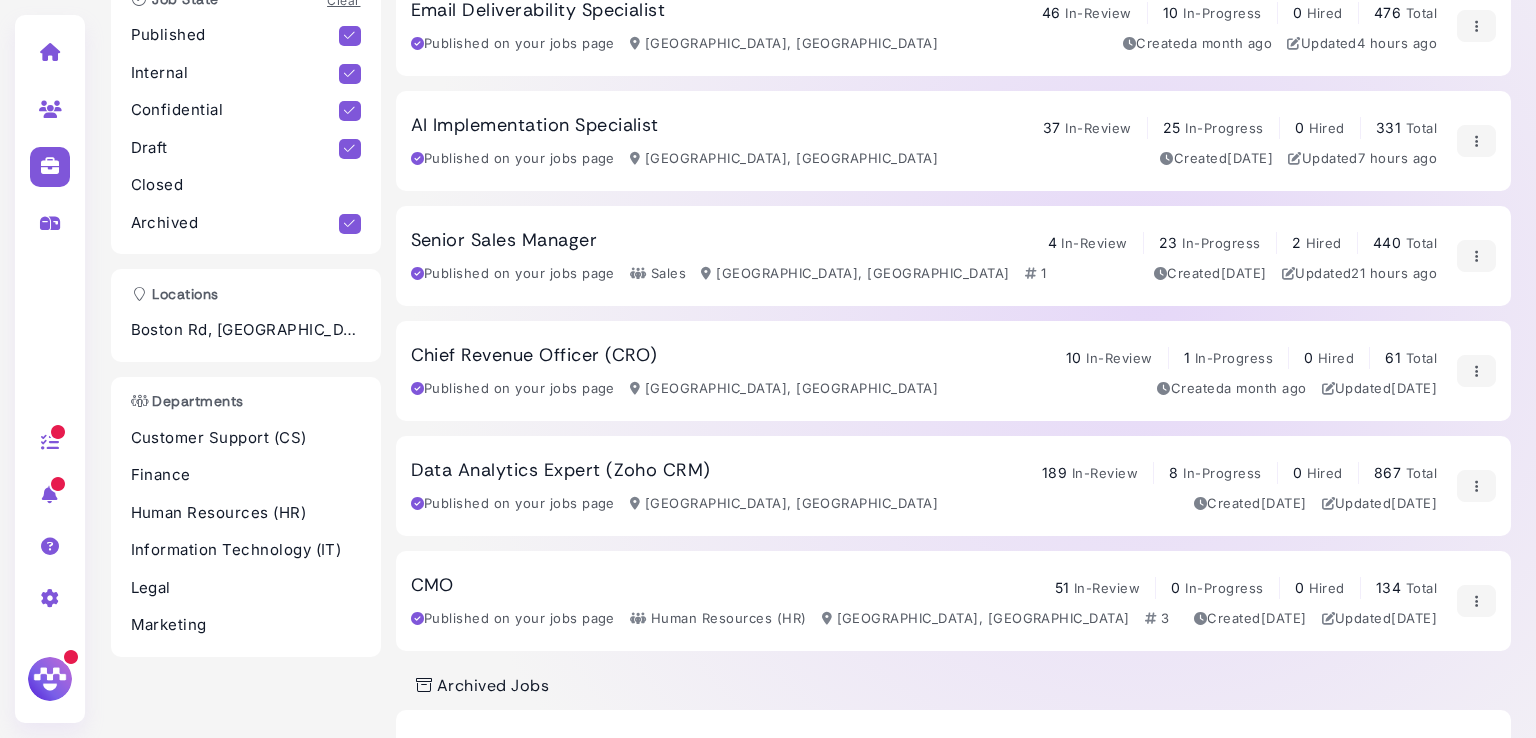 scroll, scrollTop: 182, scrollLeft: 0, axis: vertical 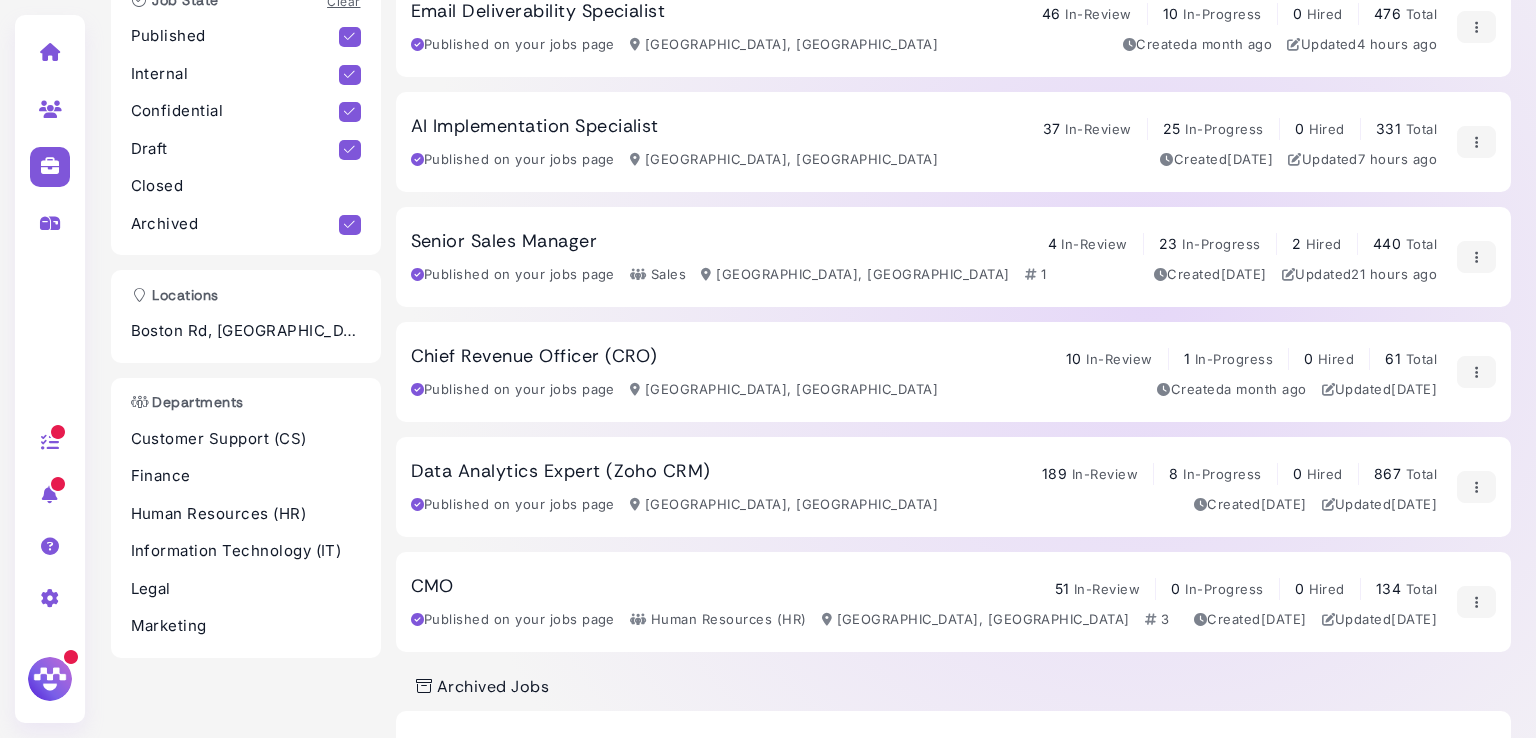 click on "Senior Sales Manager" at bounding box center (504, 242) 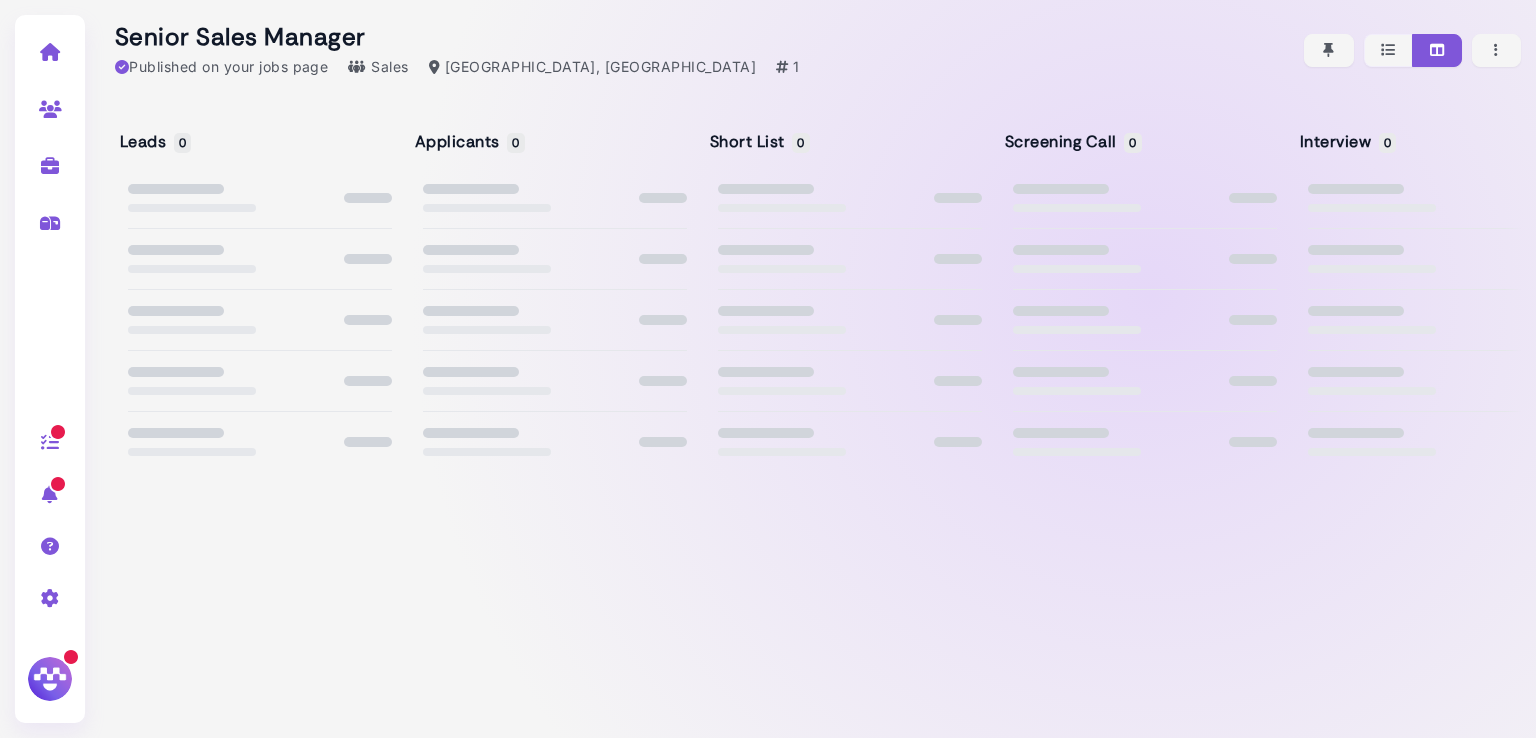 scroll, scrollTop: 0, scrollLeft: 0, axis: both 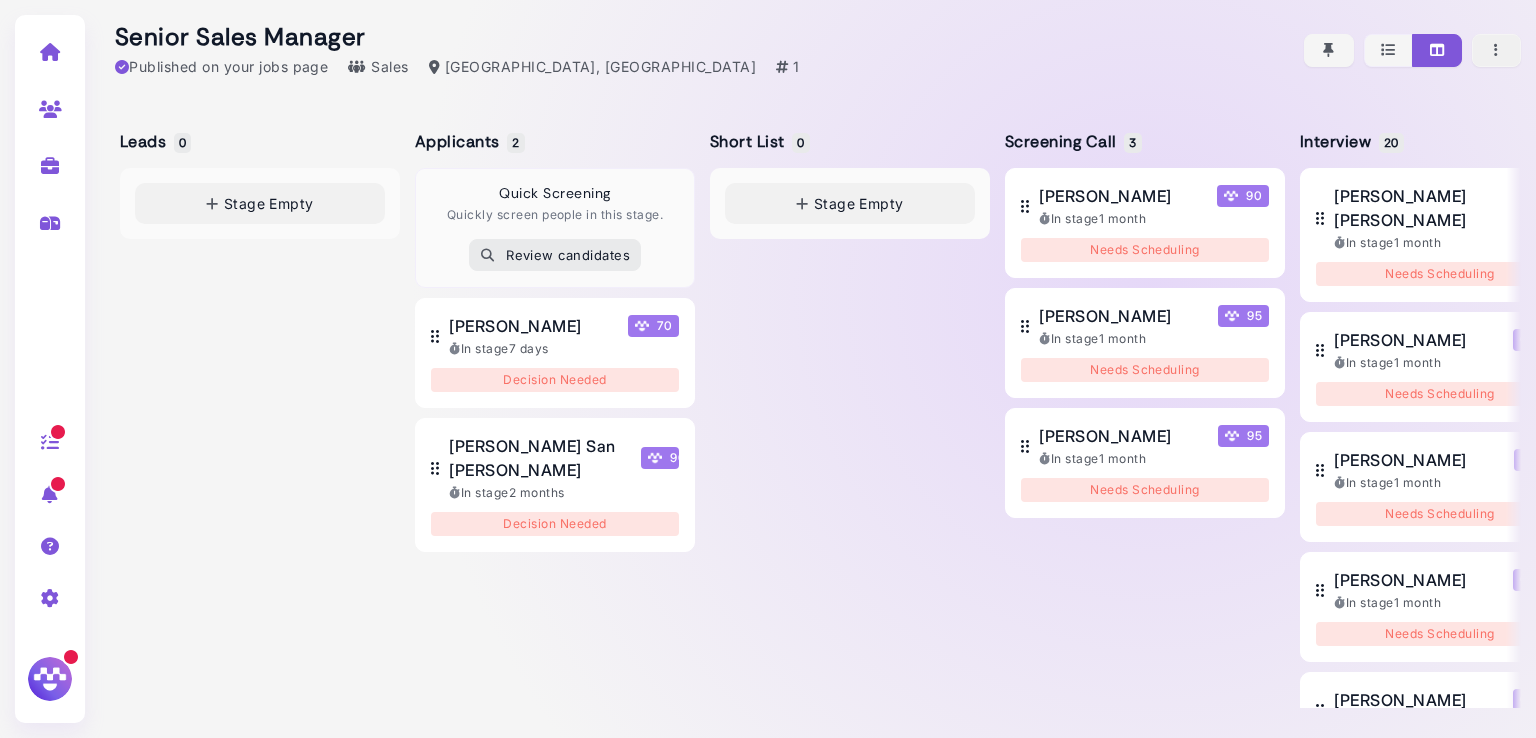 click at bounding box center (1497, 50) 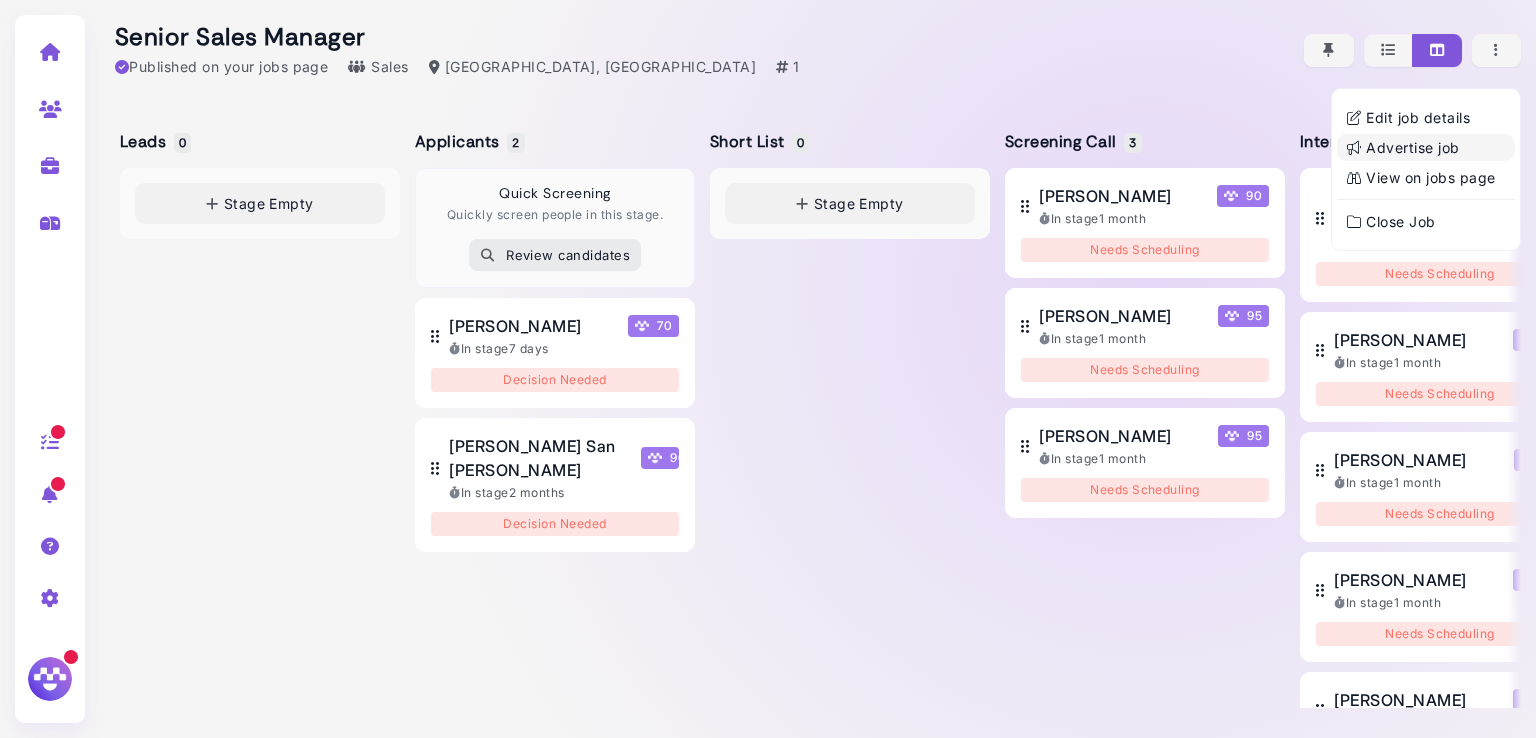 click on "Advertise job" at bounding box center [1426, 147] 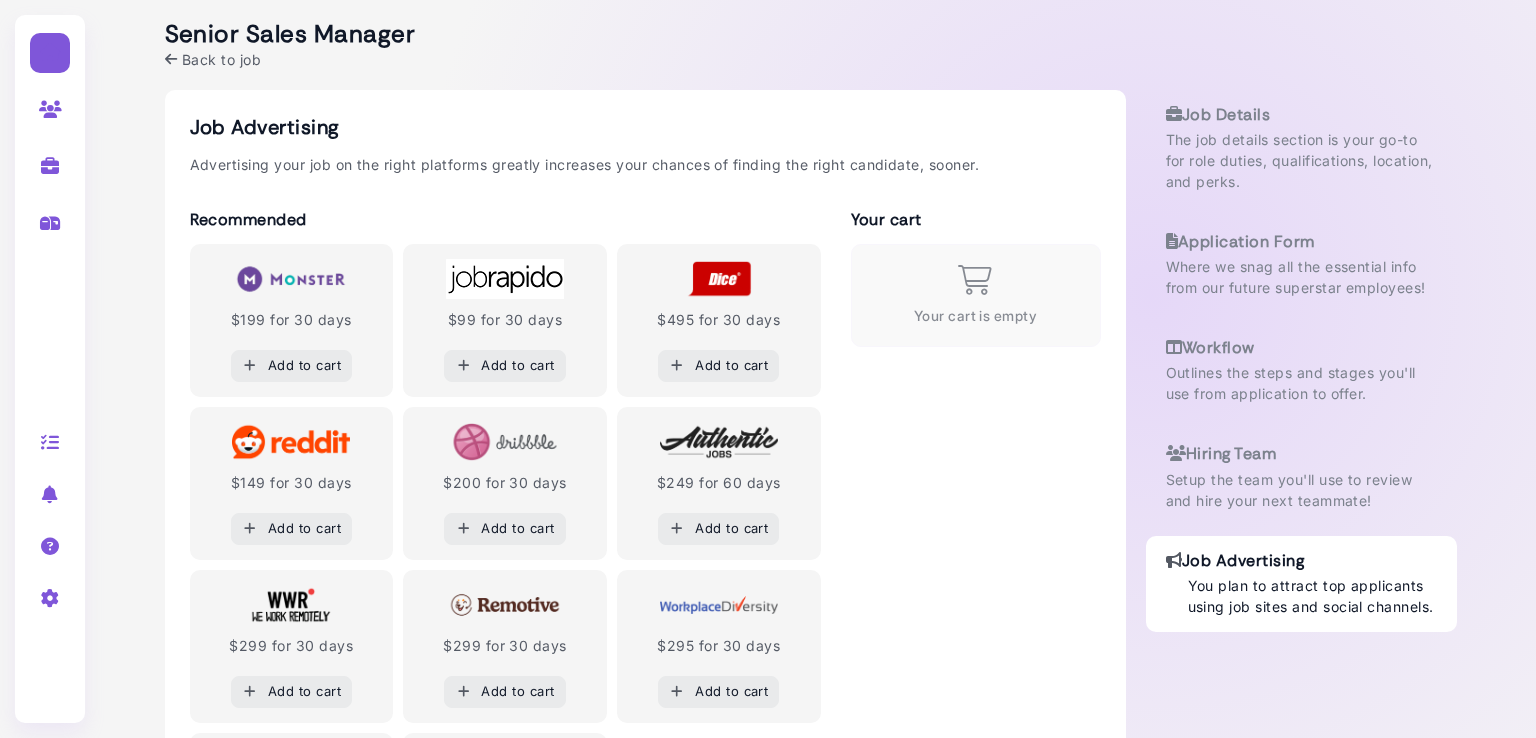 scroll, scrollTop: 0, scrollLeft: 0, axis: both 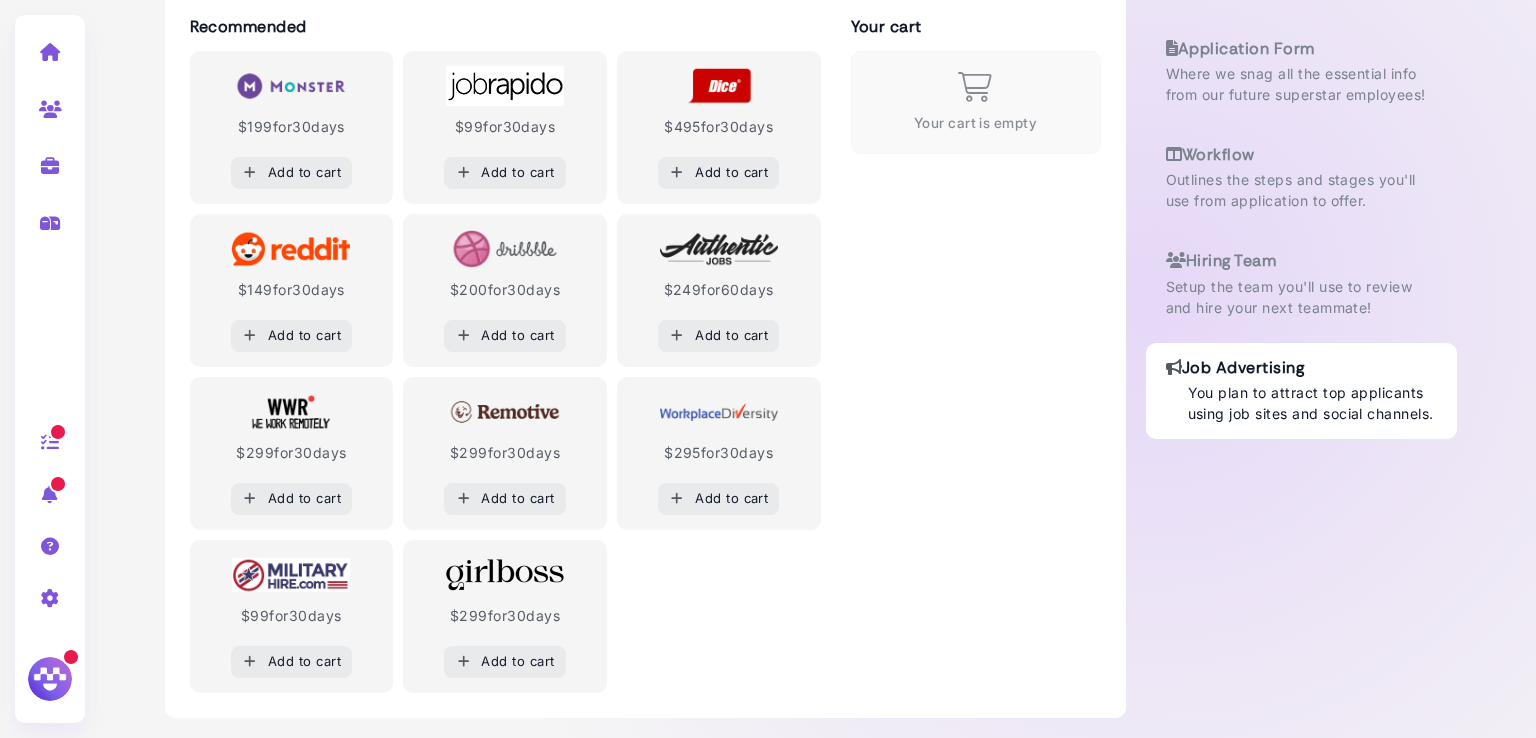 click 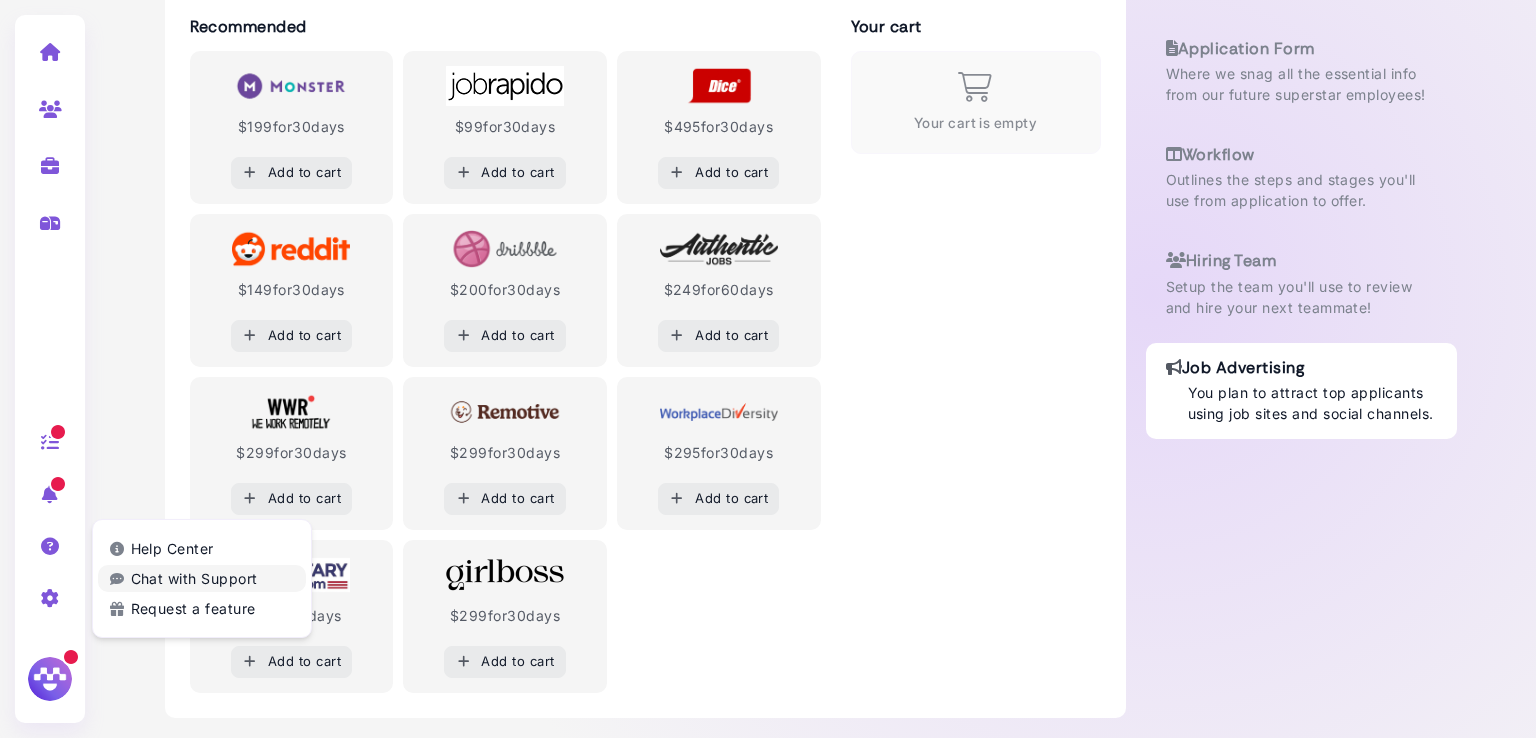 click on "Chat with Support" at bounding box center (202, 578) 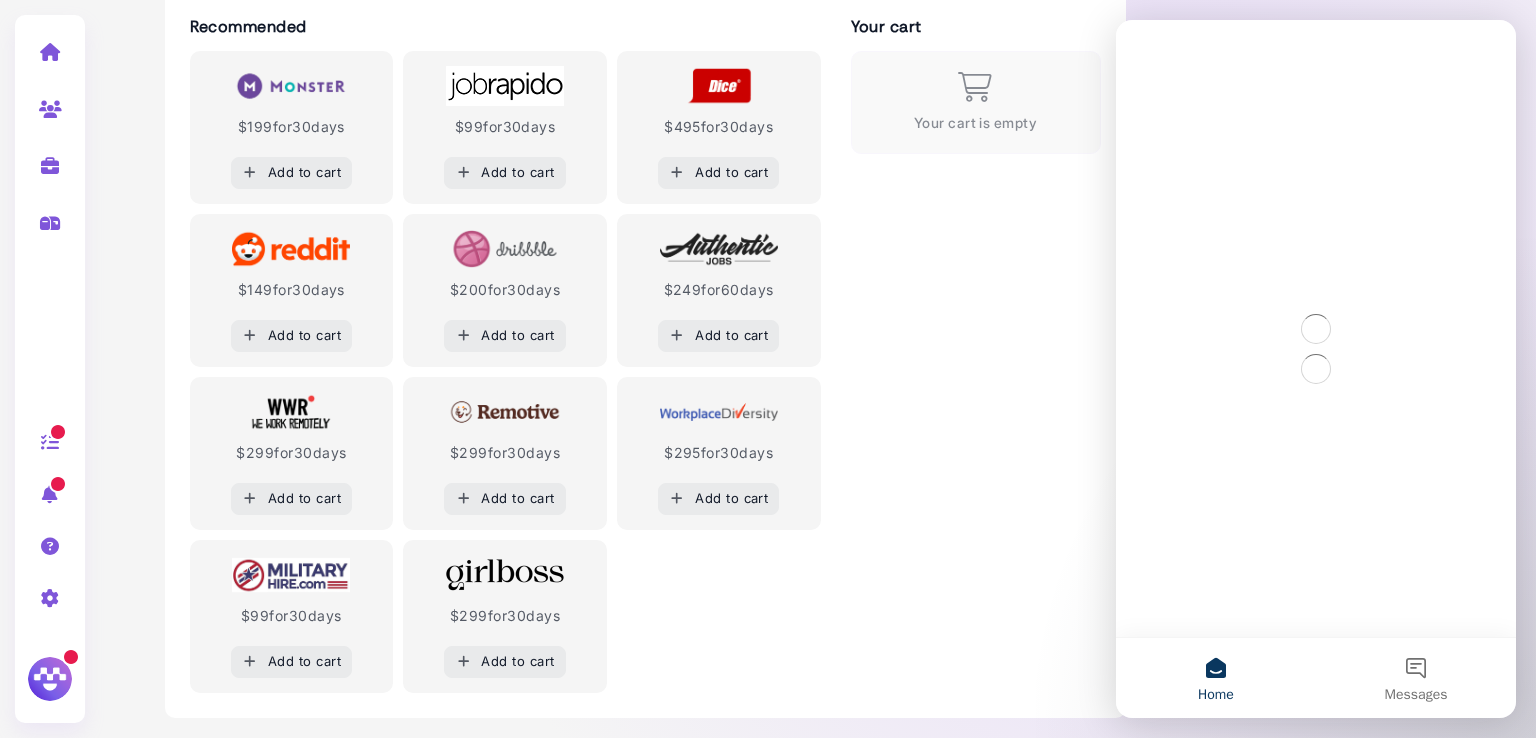 scroll, scrollTop: 0, scrollLeft: 0, axis: both 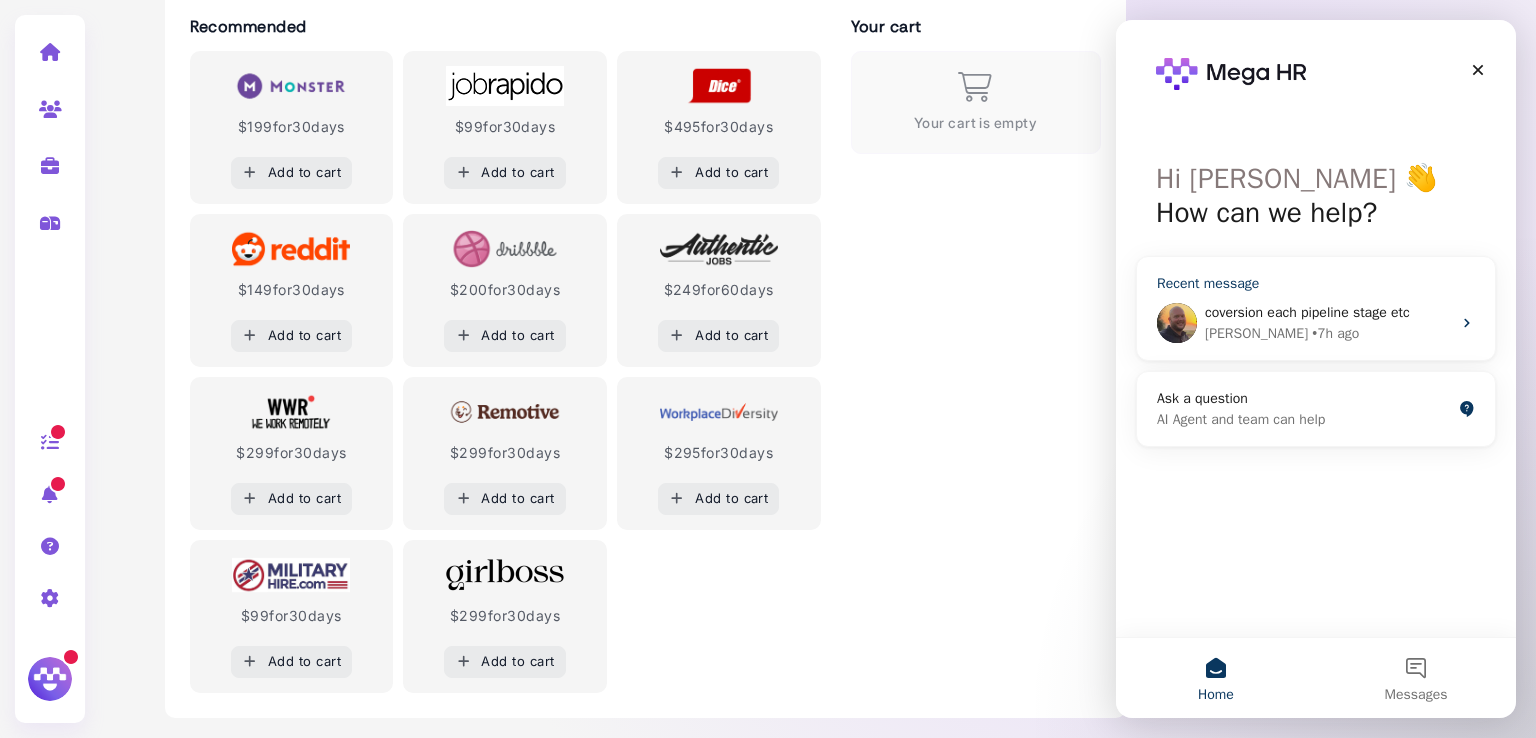 click on "[PERSON_NAME] •  7h ago" at bounding box center (1328, 333) 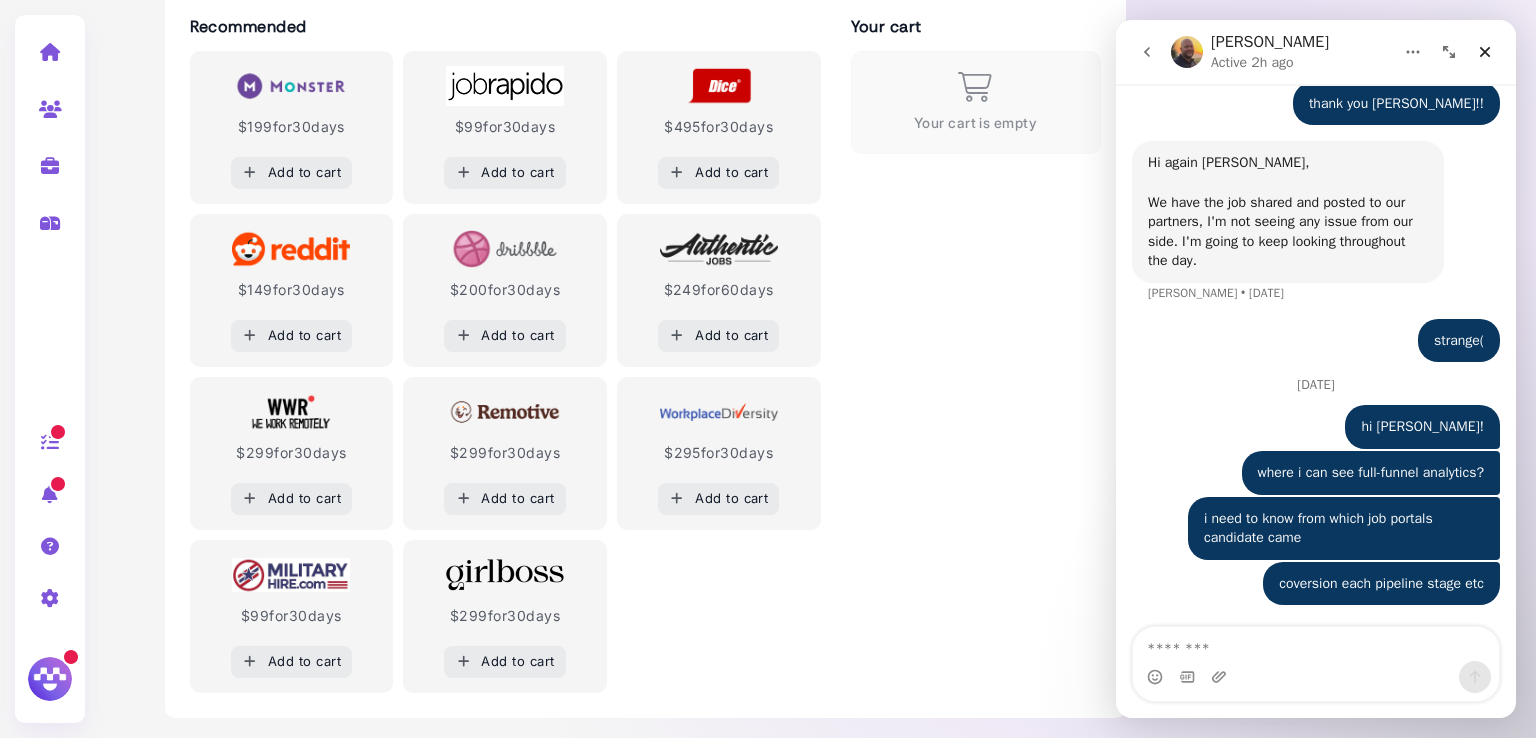 scroll, scrollTop: 14542, scrollLeft: 0, axis: vertical 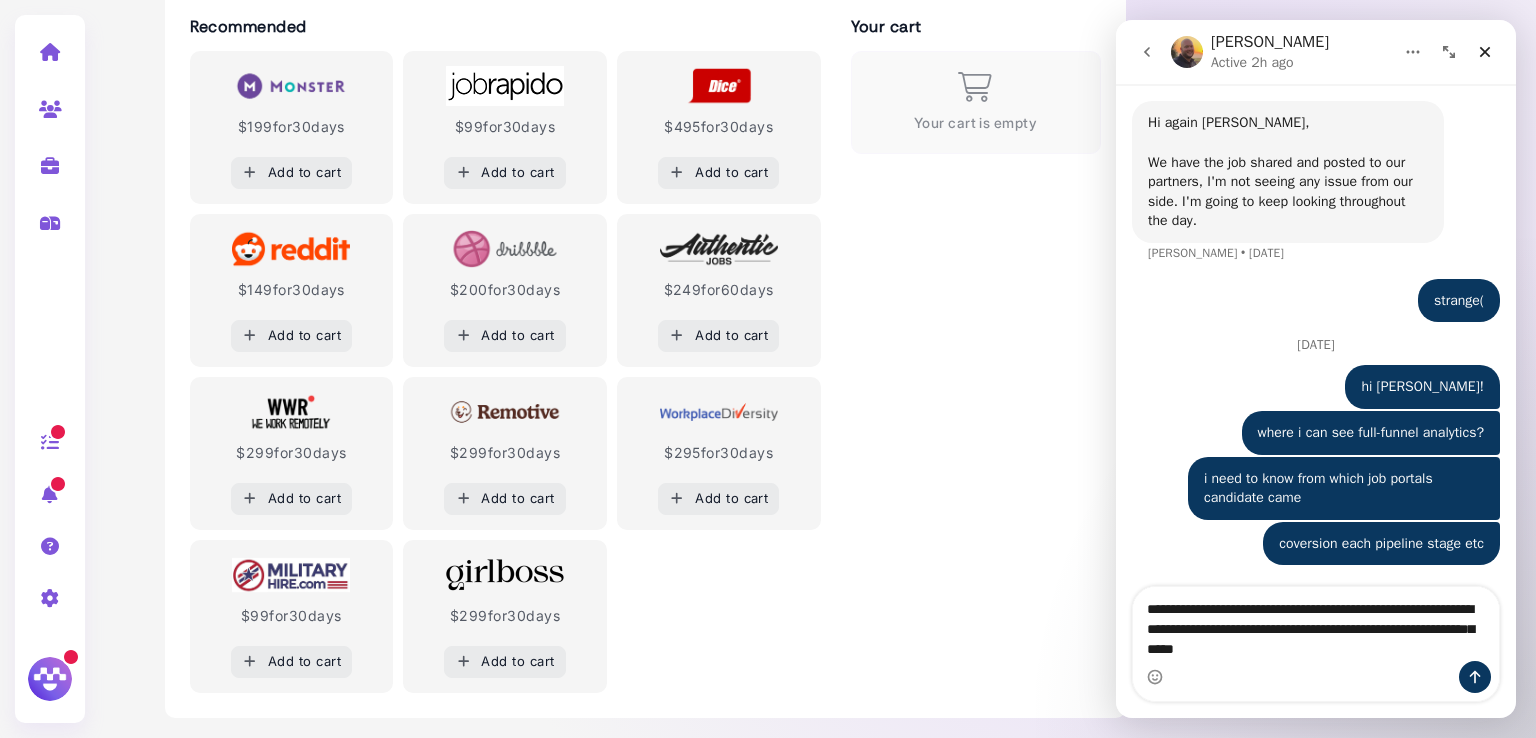 type on "**********" 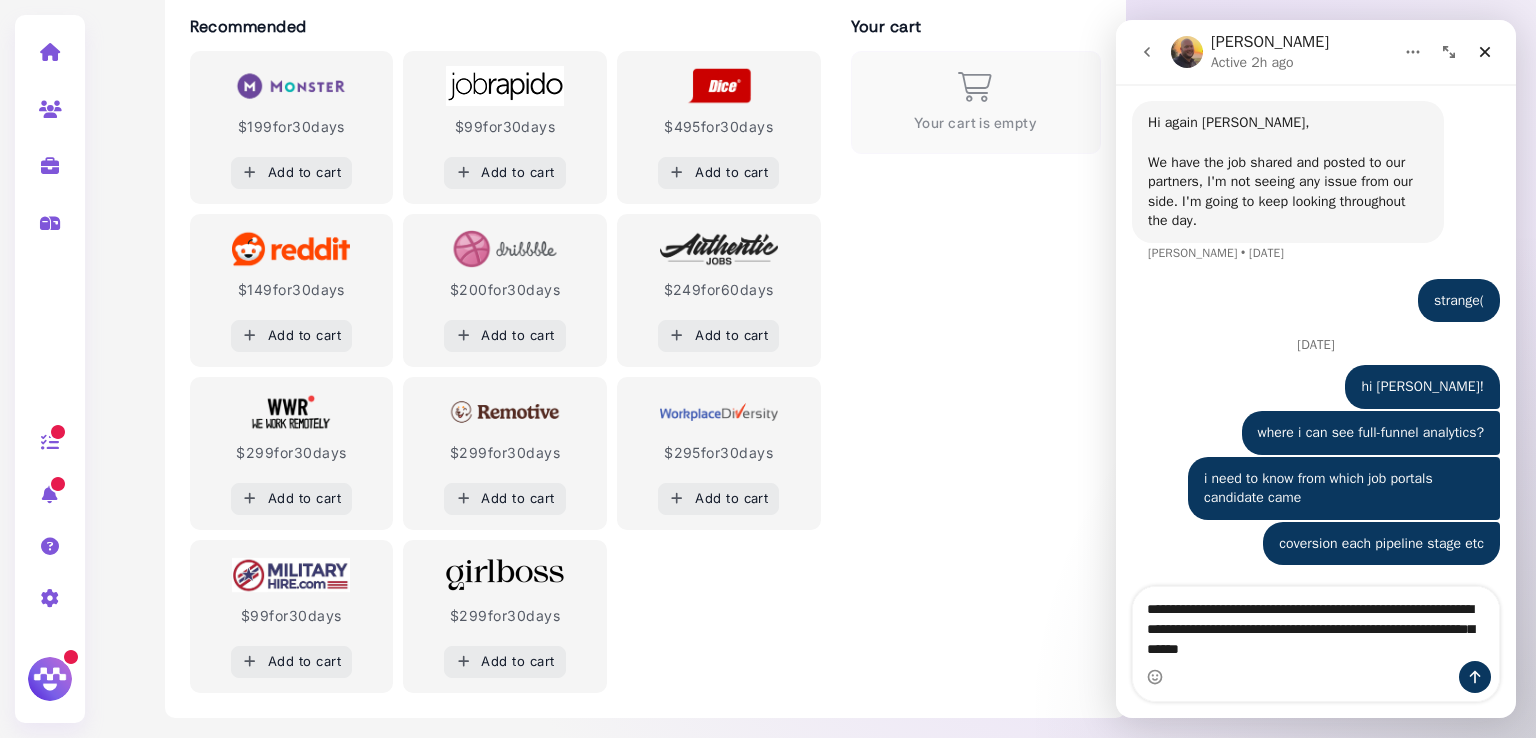 type 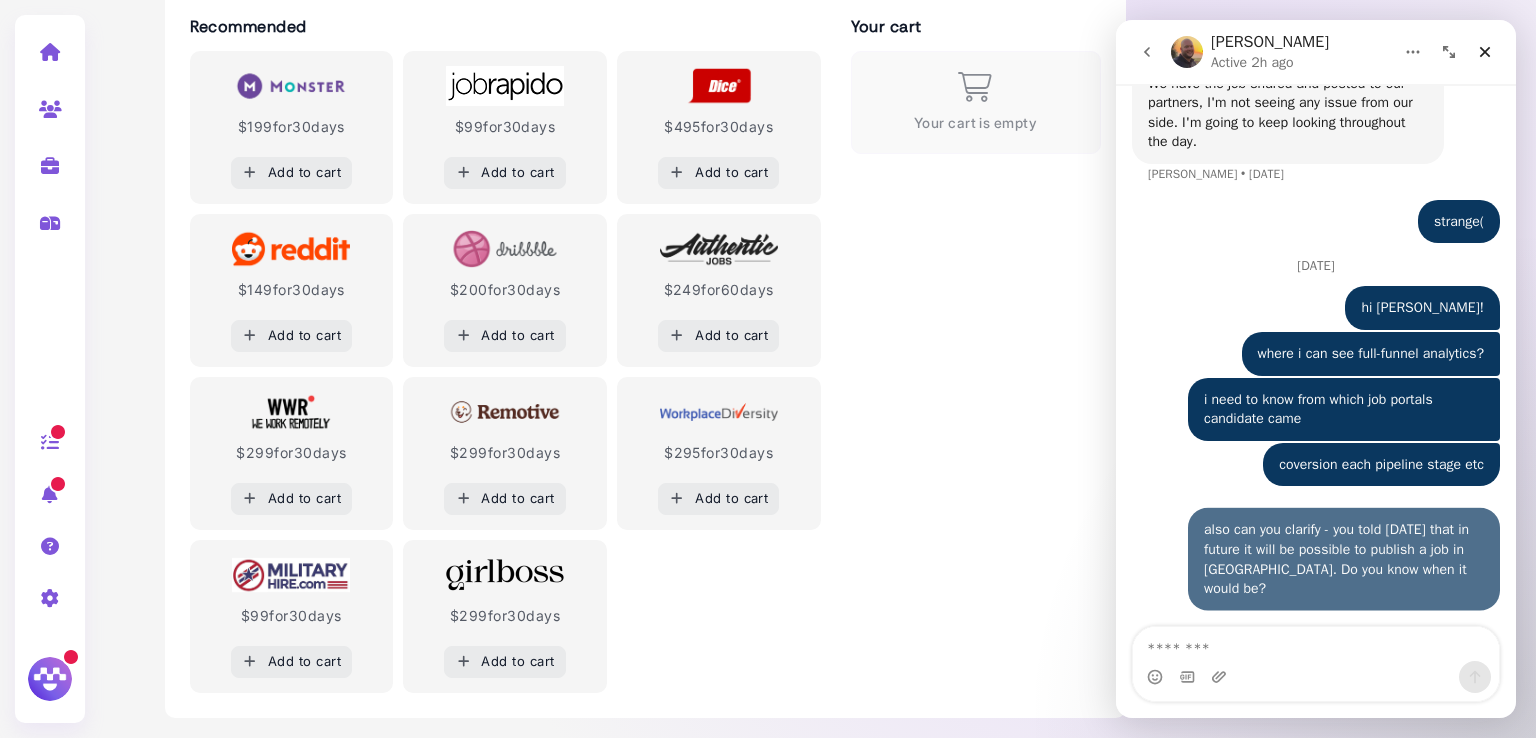 scroll, scrollTop: 14660, scrollLeft: 0, axis: vertical 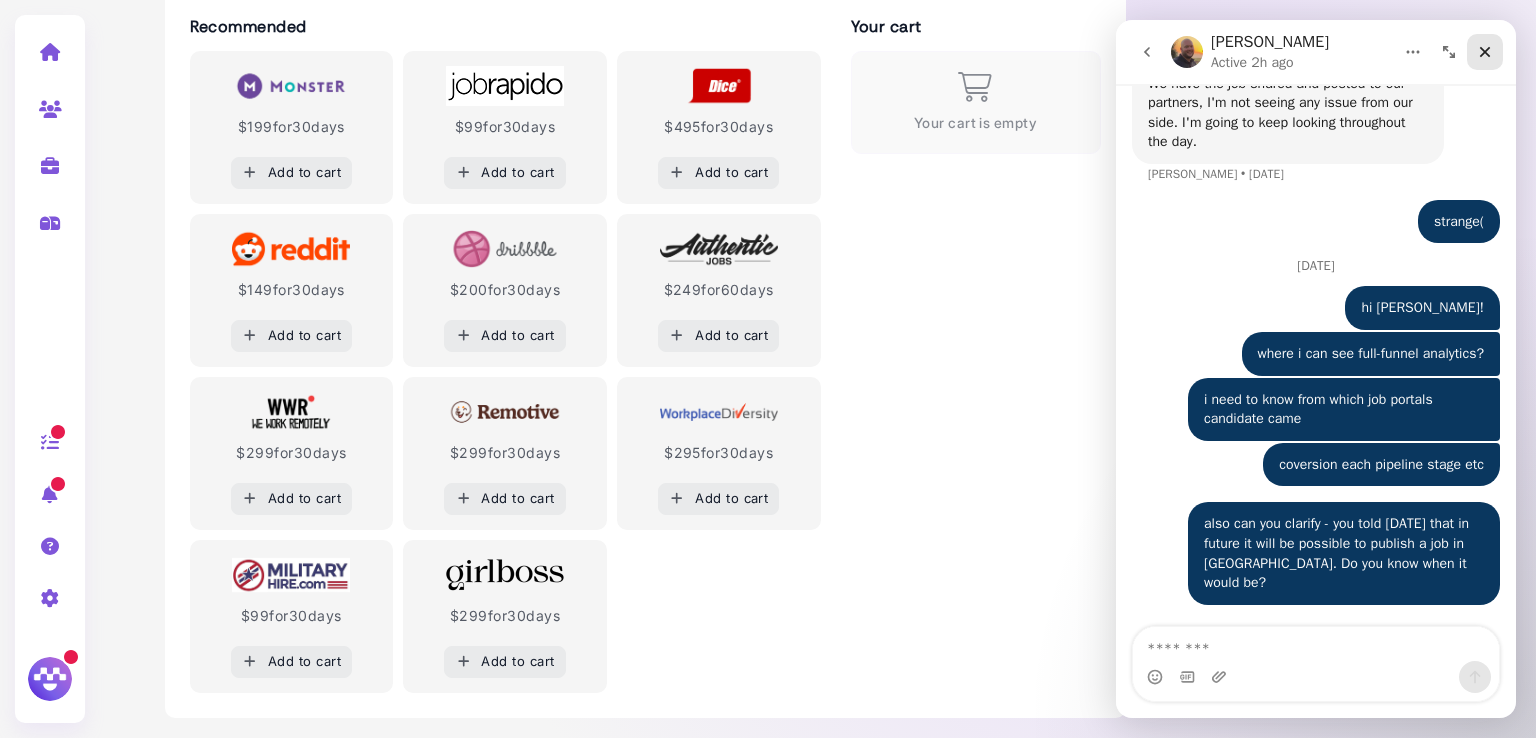 click 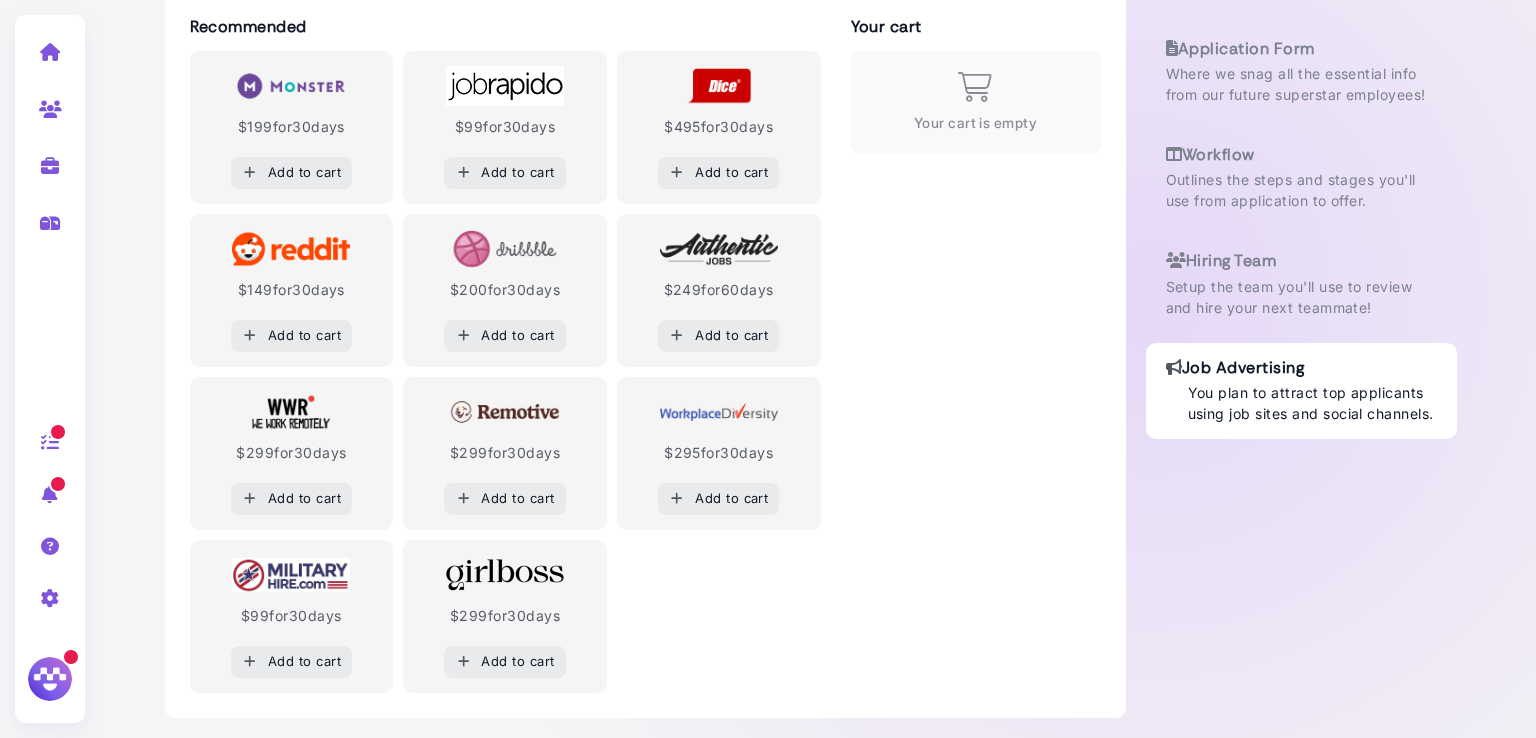 scroll, scrollTop: 0, scrollLeft: 0, axis: both 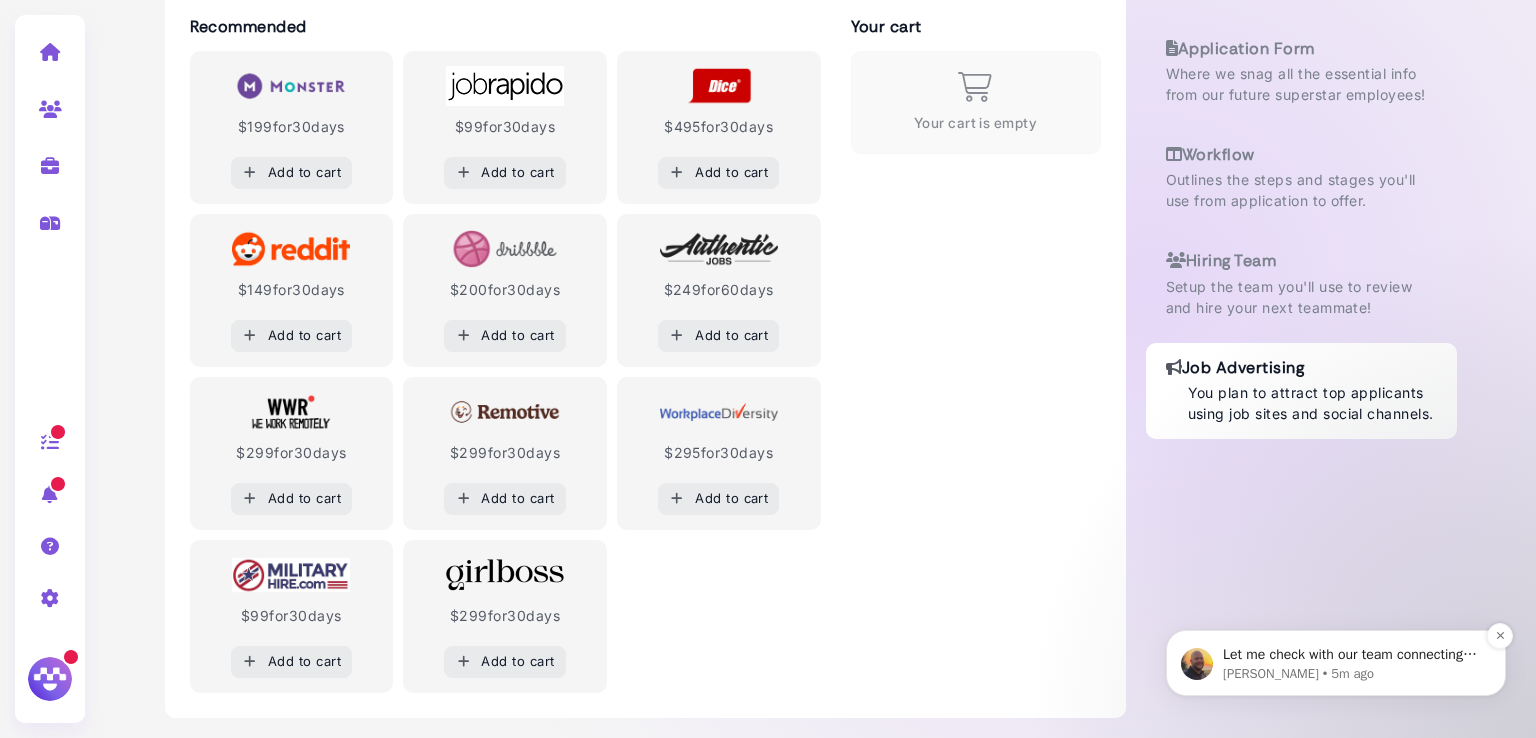 click on "Let me check with our team connecting [GEOGRAPHIC_DATA] it should be almost set.   For reviewing funnel analytics, we're about to launch reporting.   It is currently hidden while we finalize it but if you want to take a early look and get some details you can use this URL to view: [URL][DOMAIN_NAME]" at bounding box center (1352, 655) 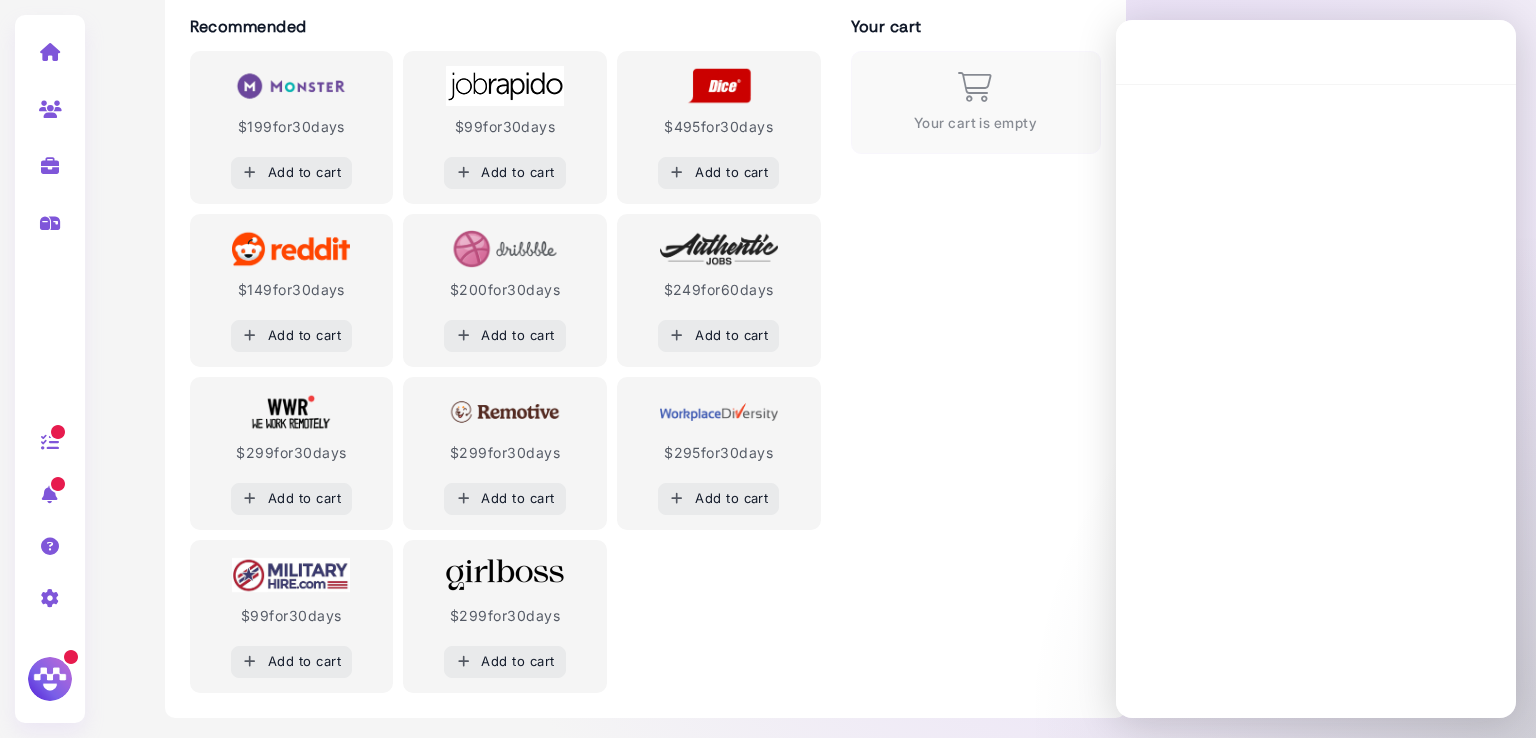 scroll, scrollTop: 0, scrollLeft: 0, axis: both 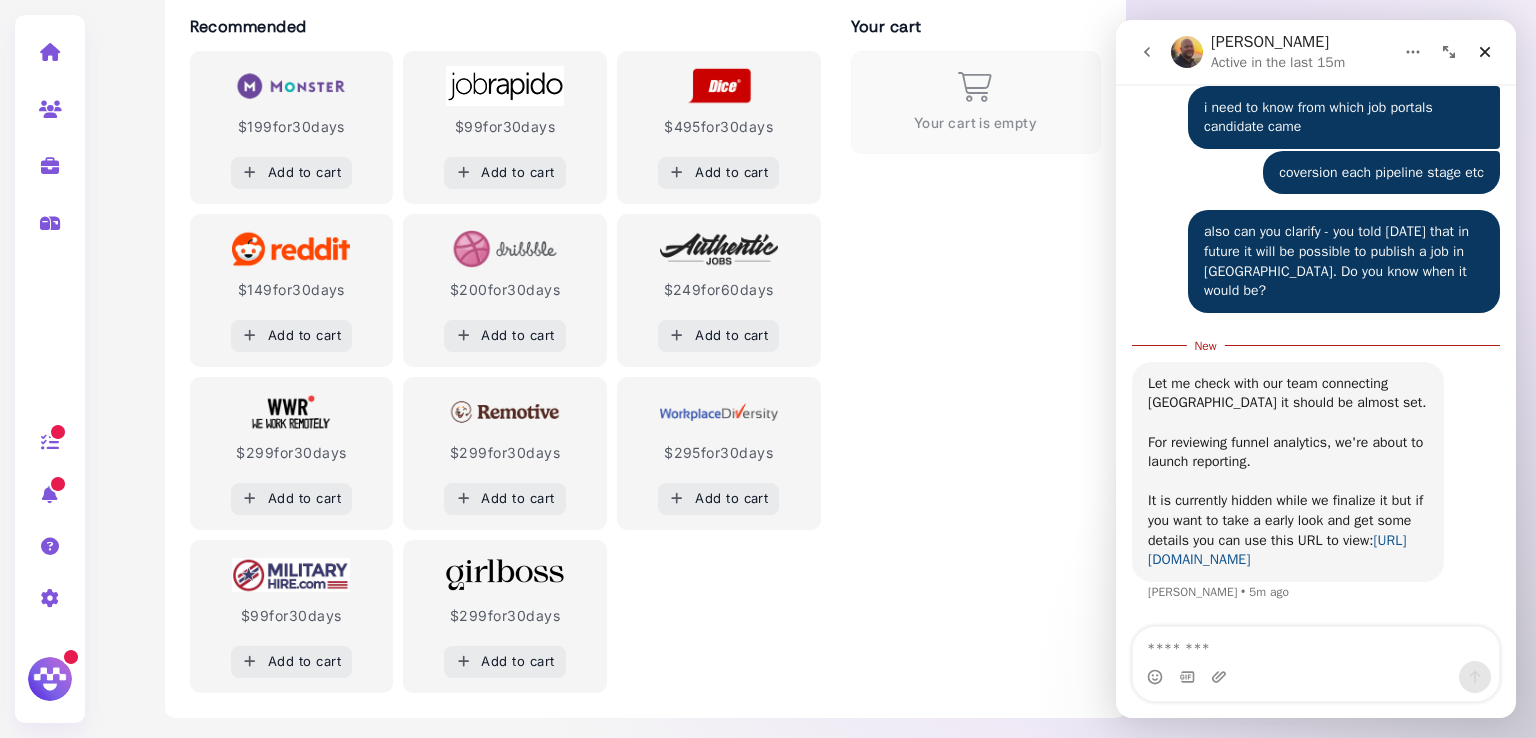 click on "[URL][DOMAIN_NAME]" at bounding box center [1277, 550] 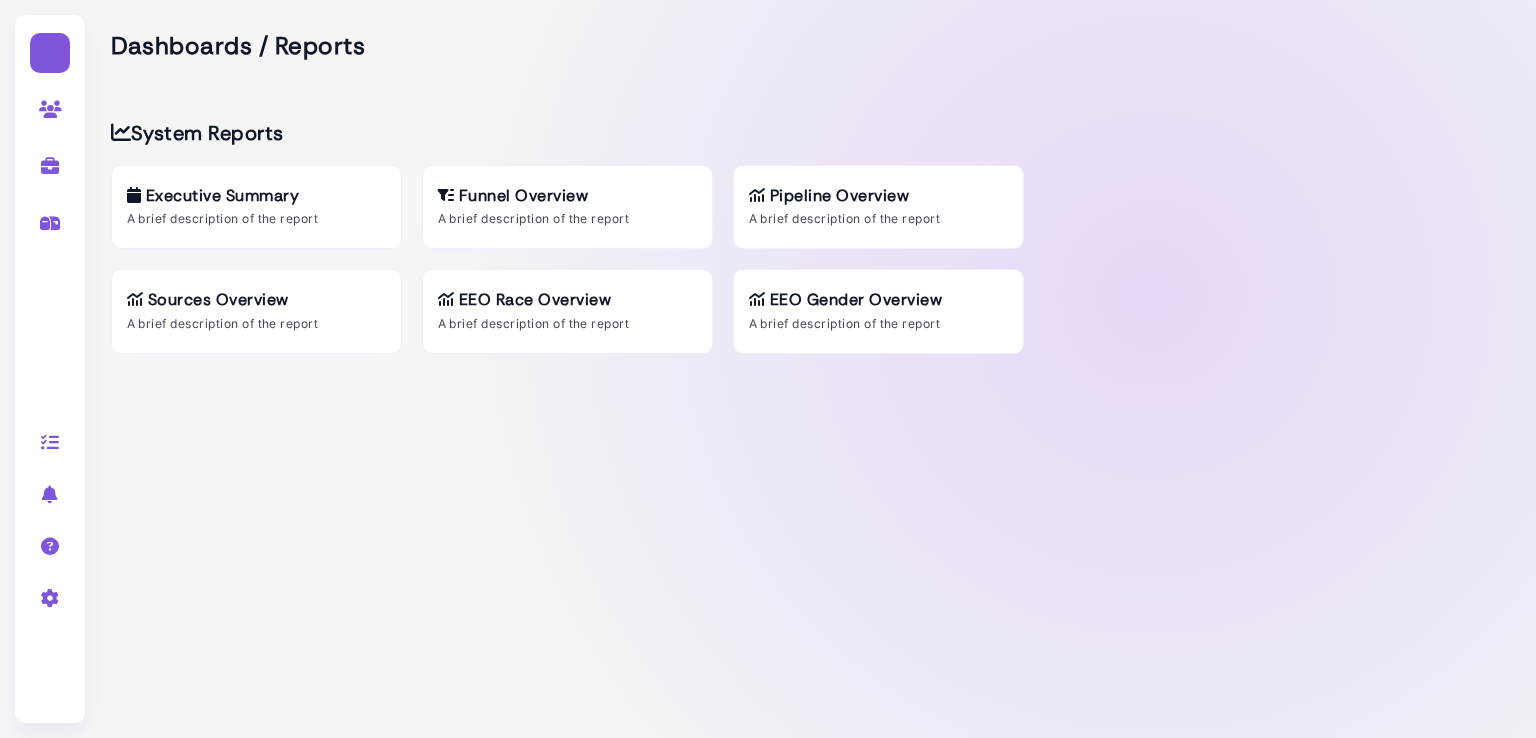 scroll, scrollTop: 0, scrollLeft: 0, axis: both 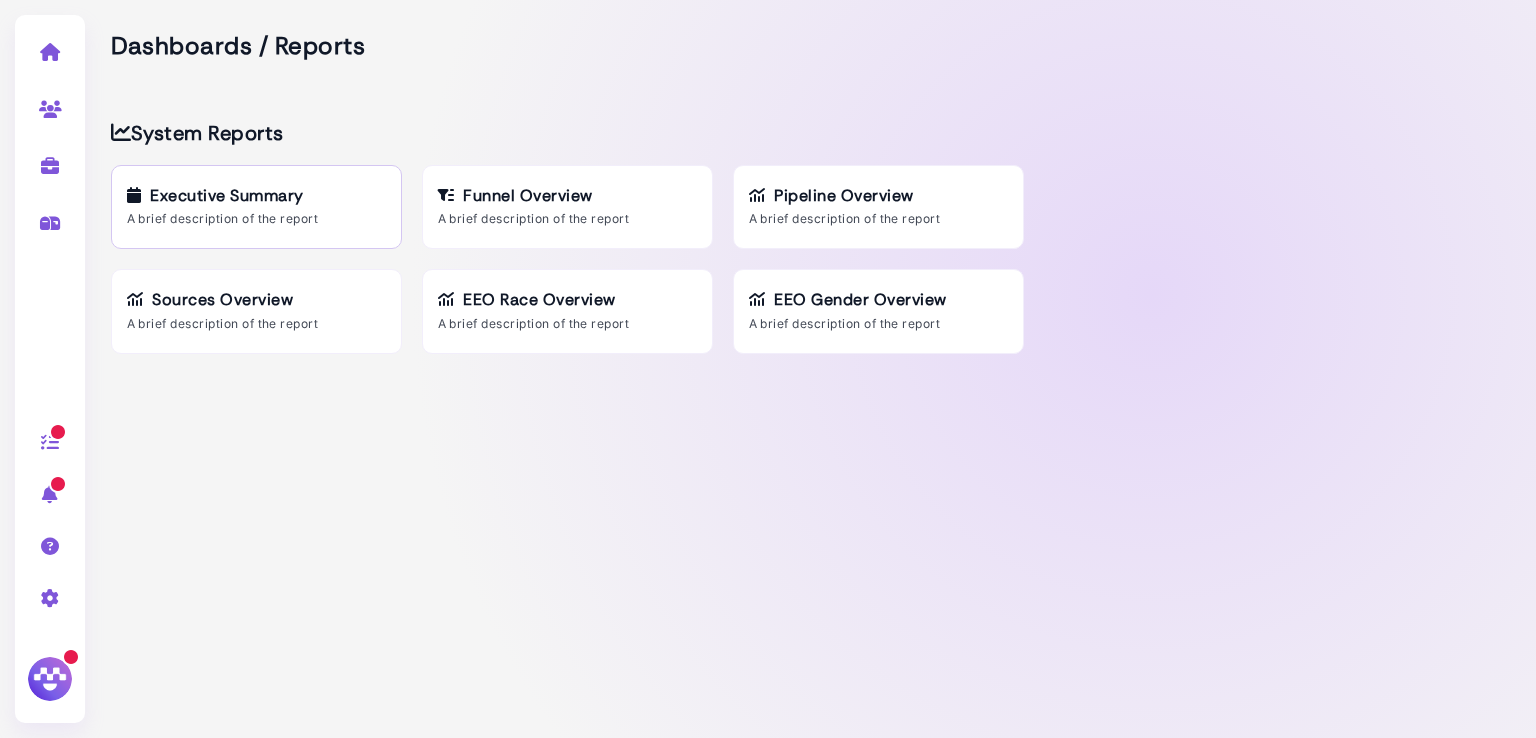 click on "Executive Summary" at bounding box center (256, 195) 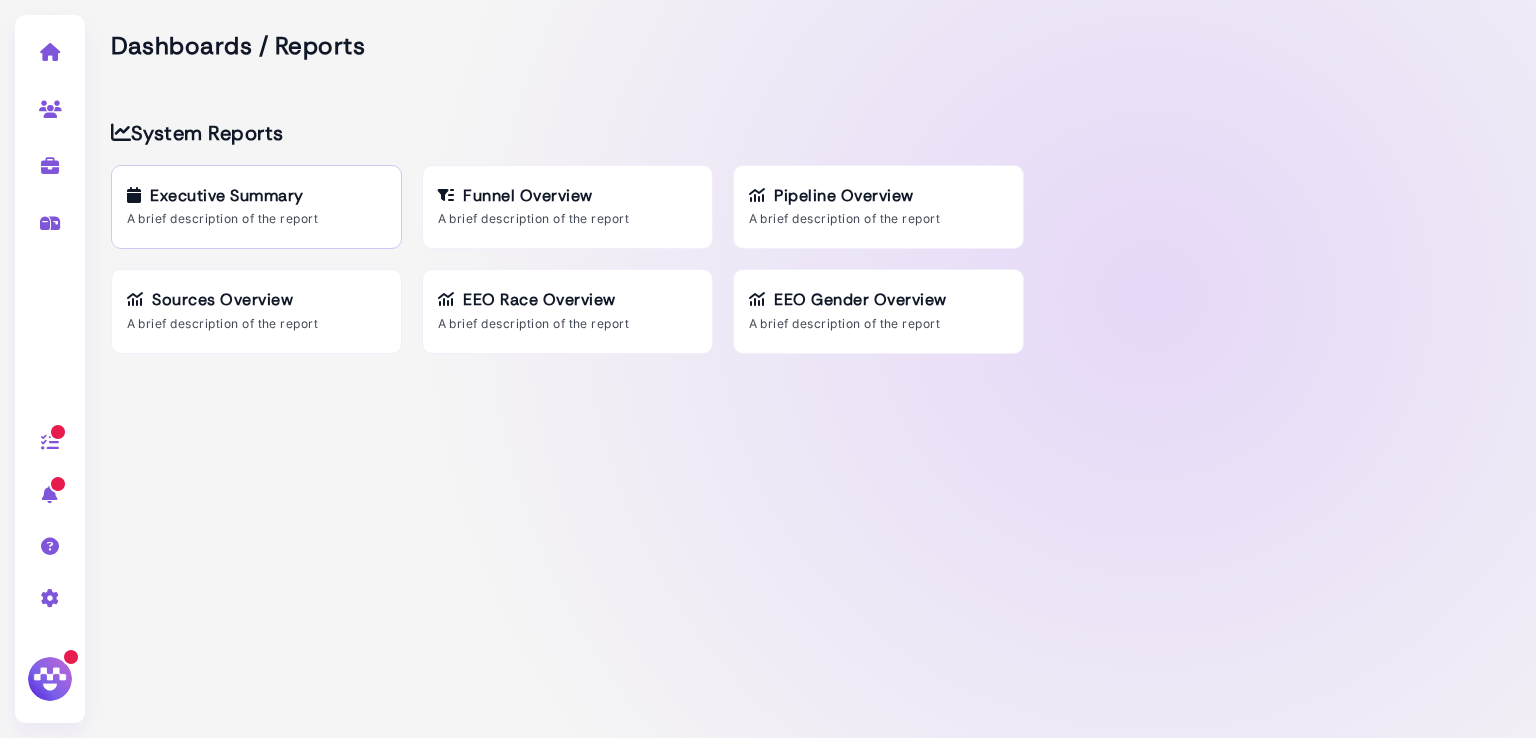 select on "**********" 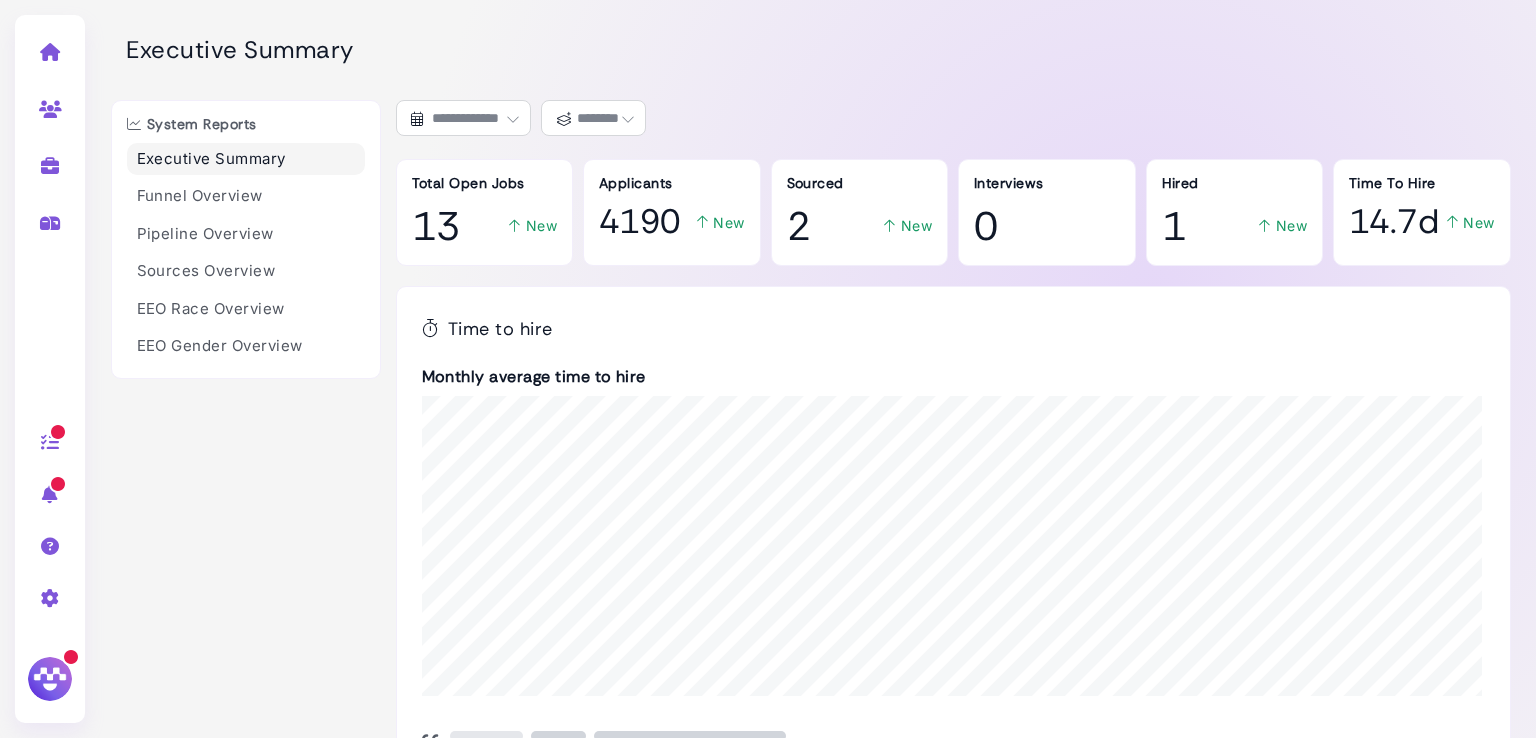 select on "**********" 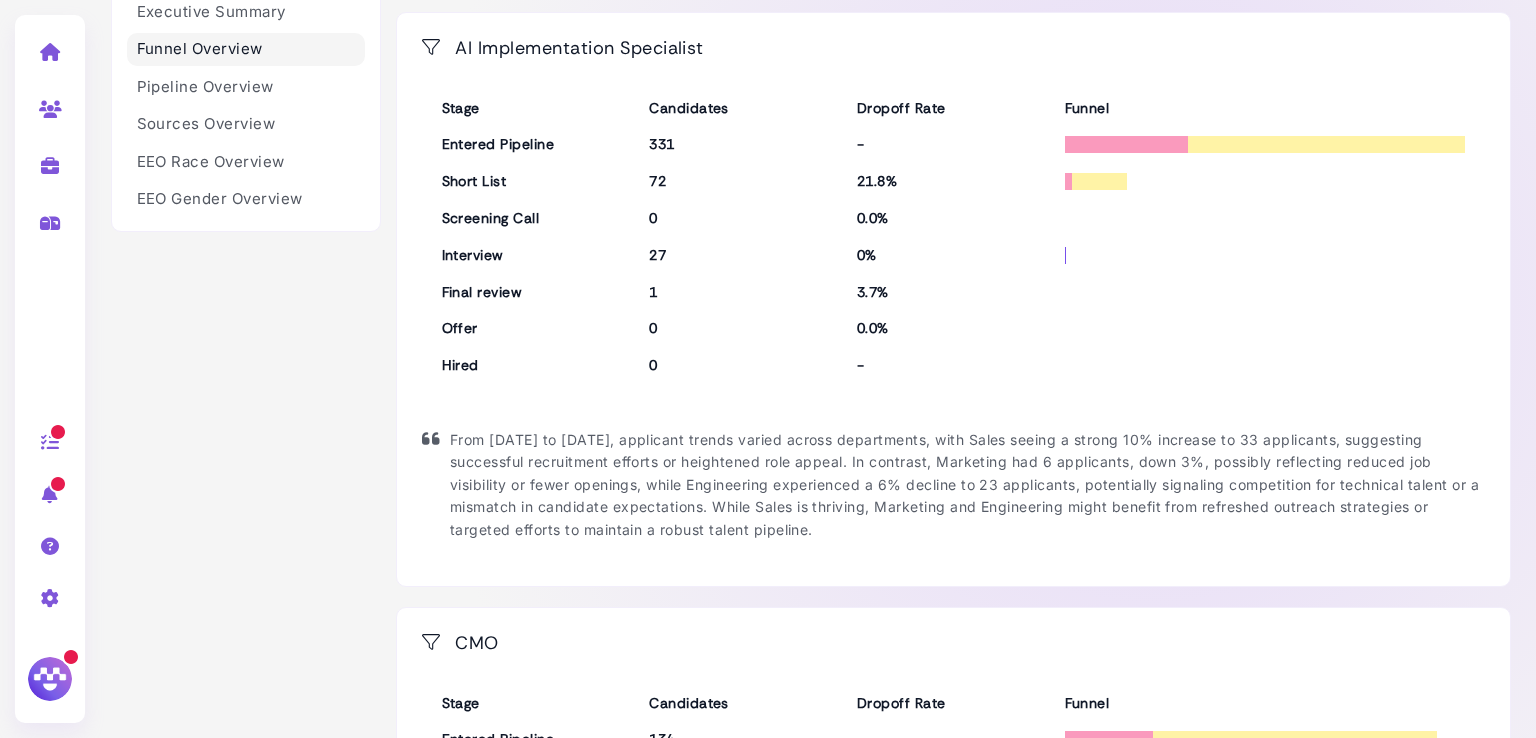 scroll, scrollTop: 0, scrollLeft: 0, axis: both 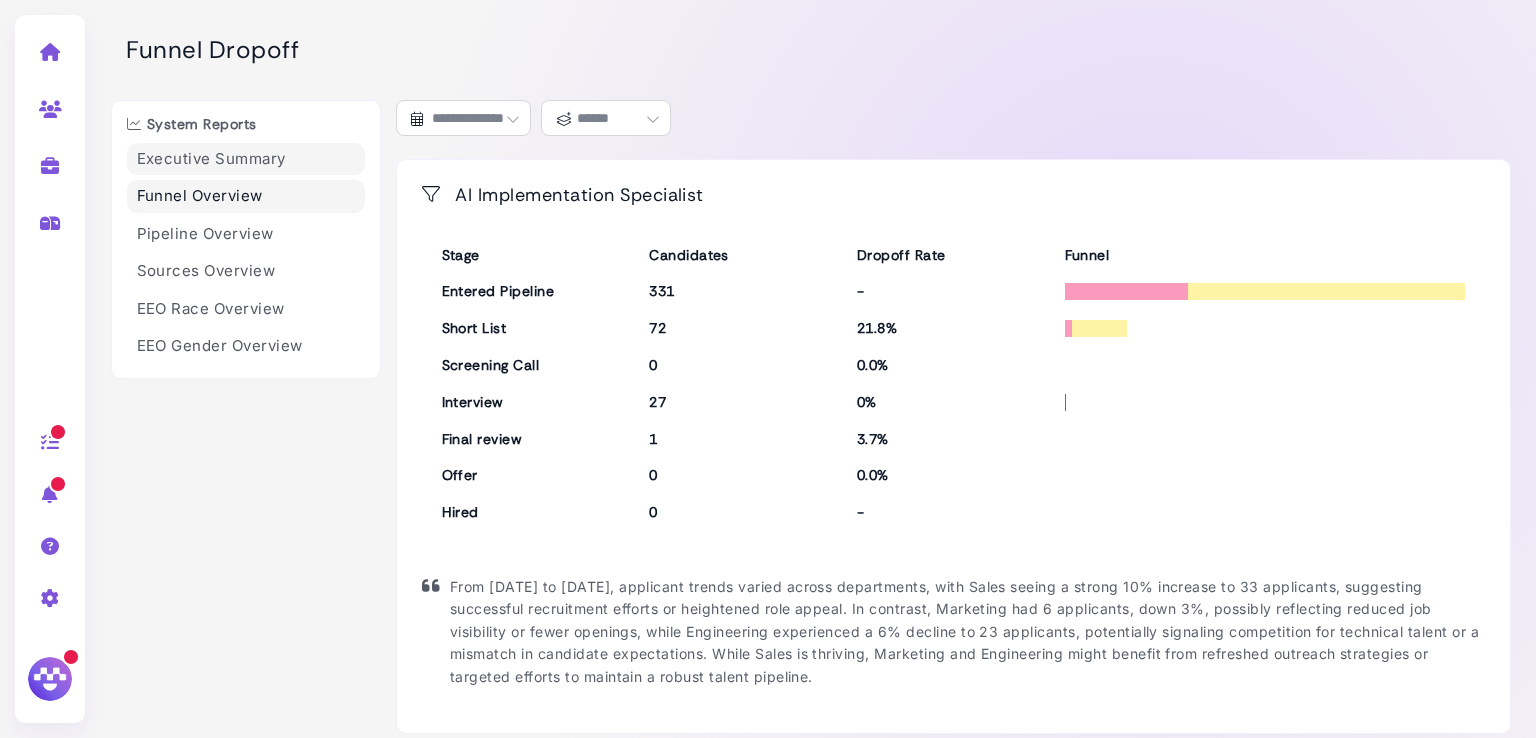 click on "Executive Summary" at bounding box center (246, 159) 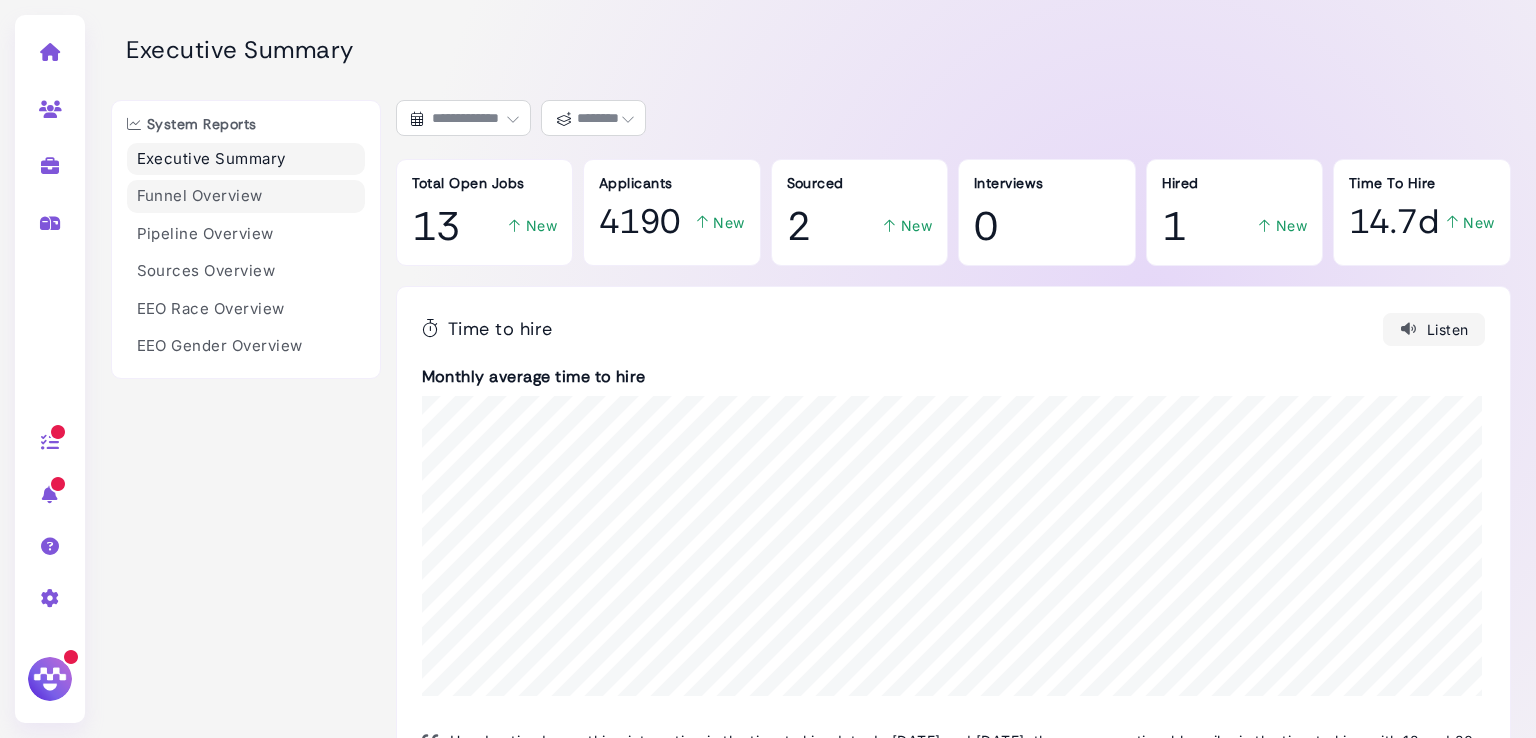 click on "Funnel Overview" at bounding box center [246, 196] 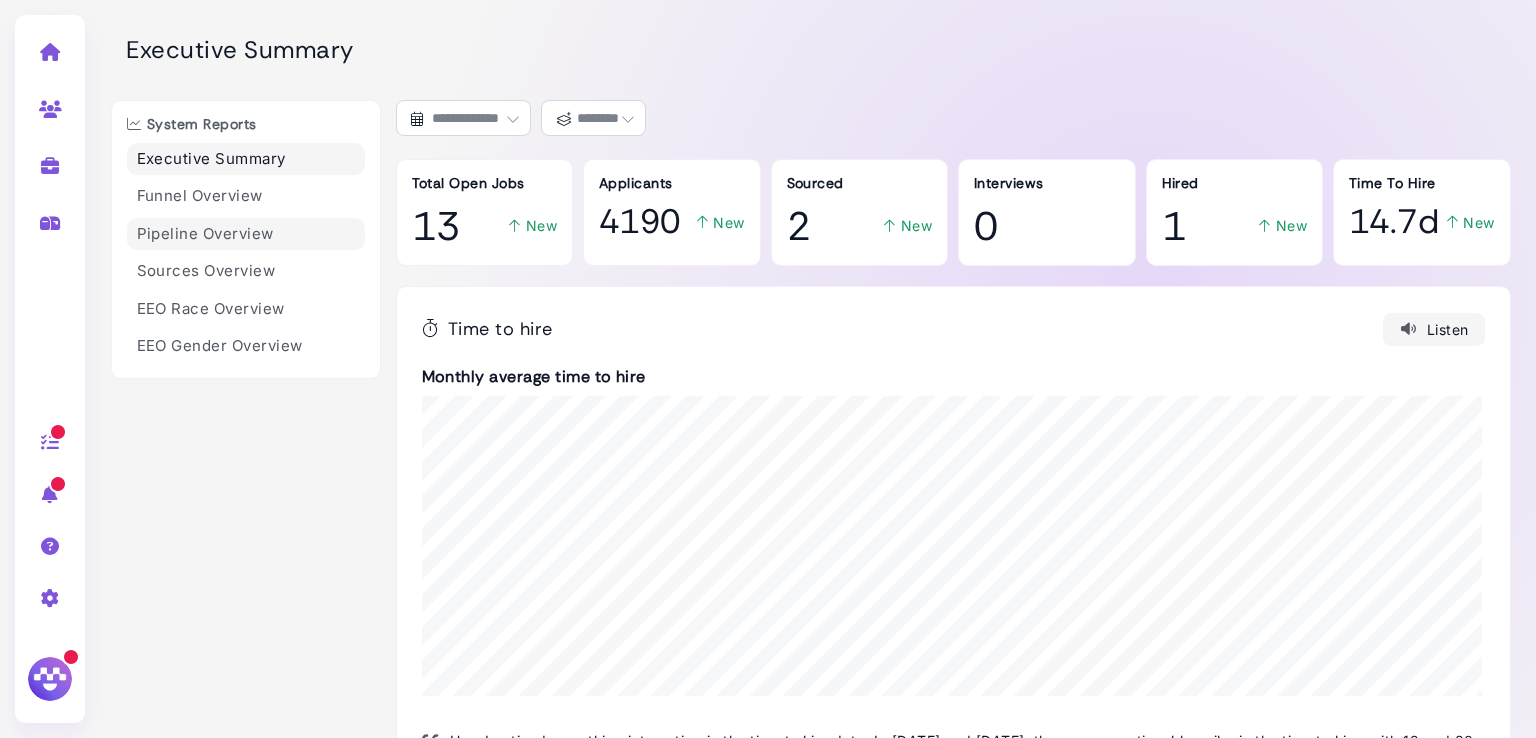 click on "Pipeline Overview" at bounding box center (246, 234) 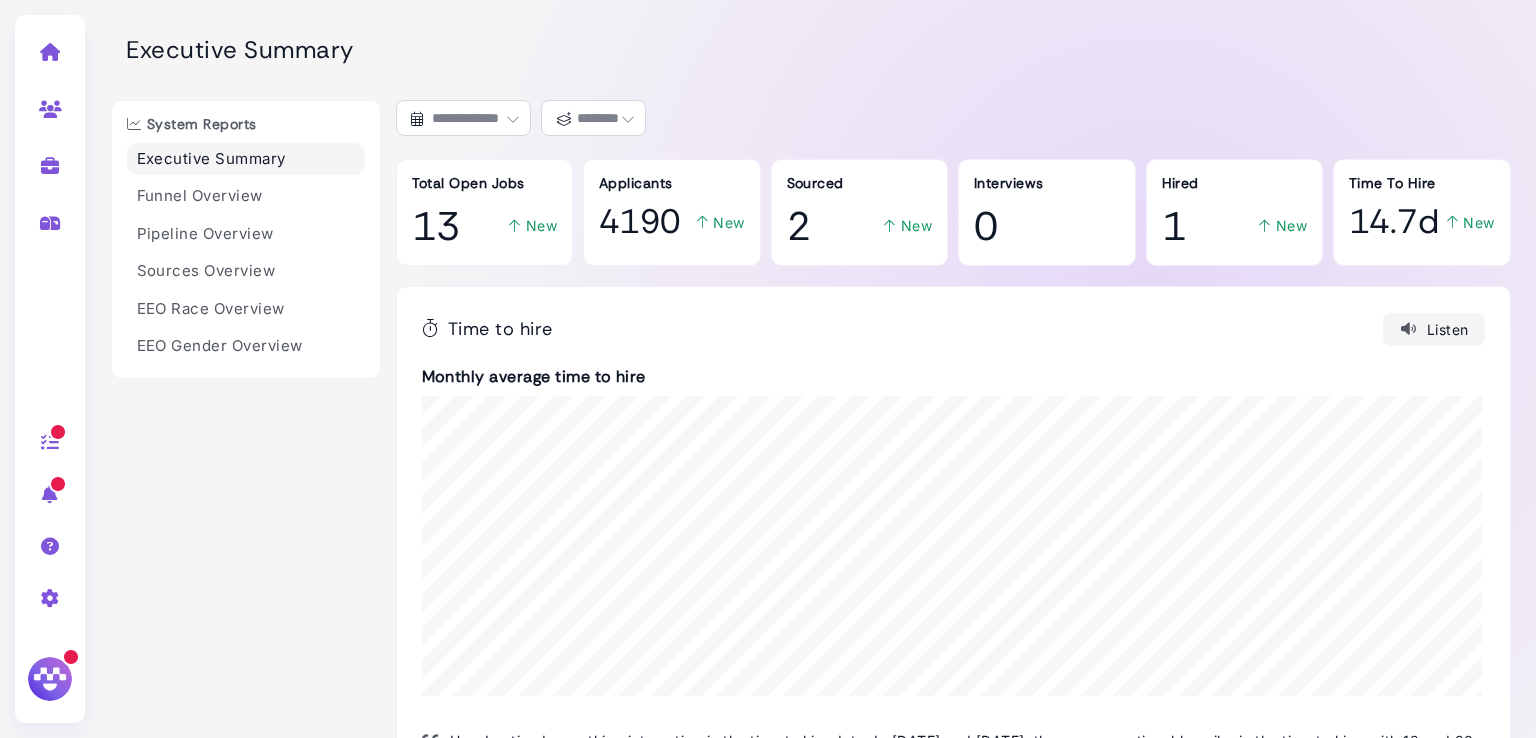 select on "**********" 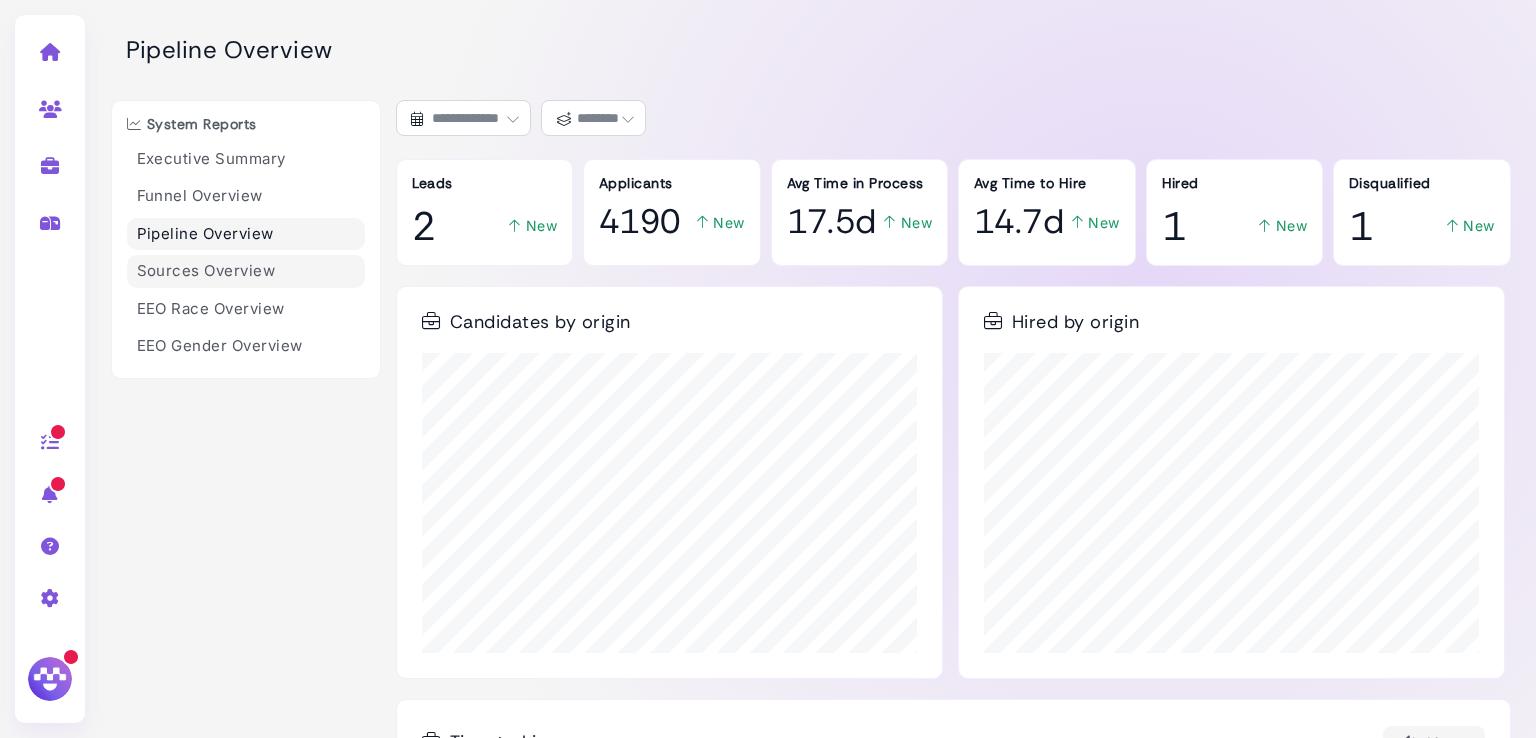 click on "Sources Overview" at bounding box center [246, 271] 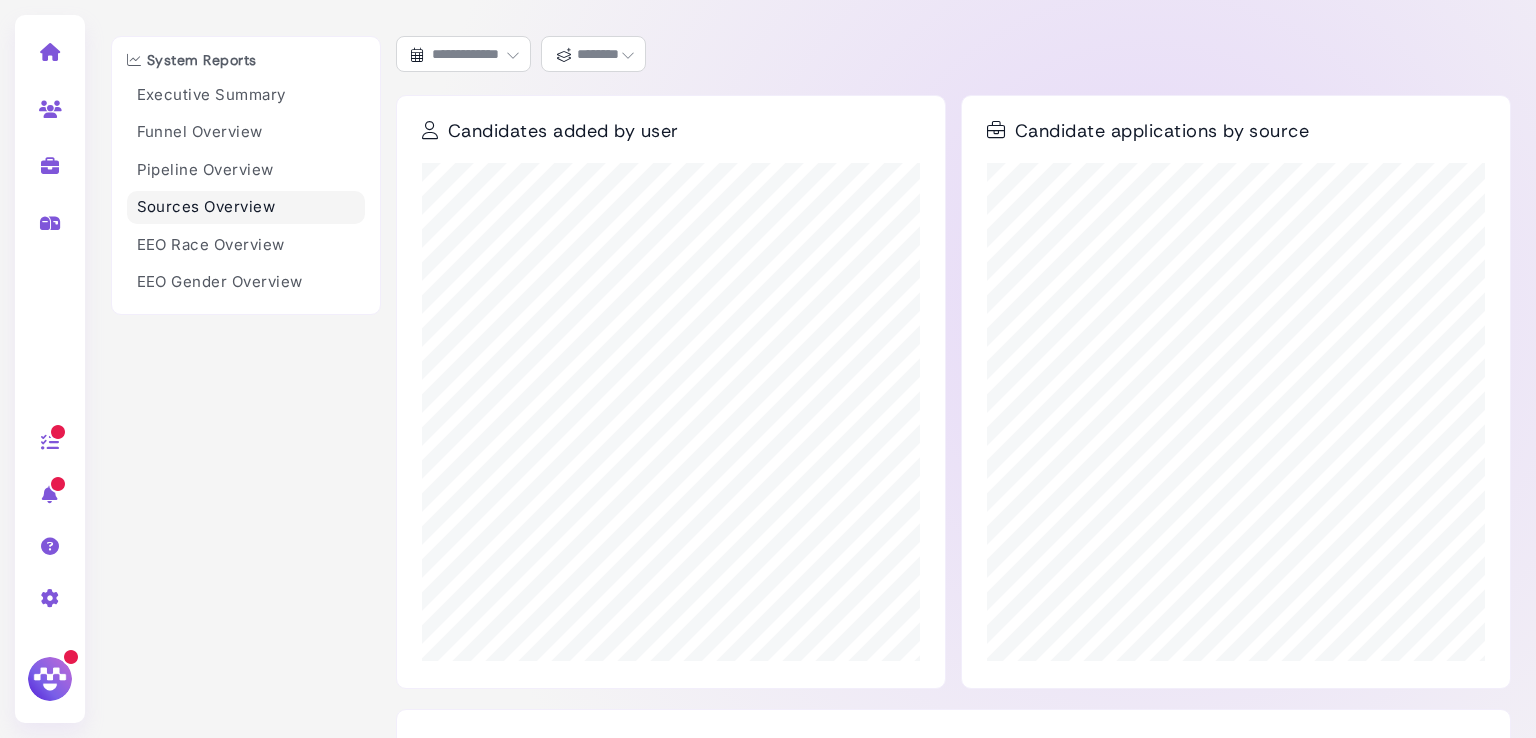 scroll, scrollTop: 110, scrollLeft: 0, axis: vertical 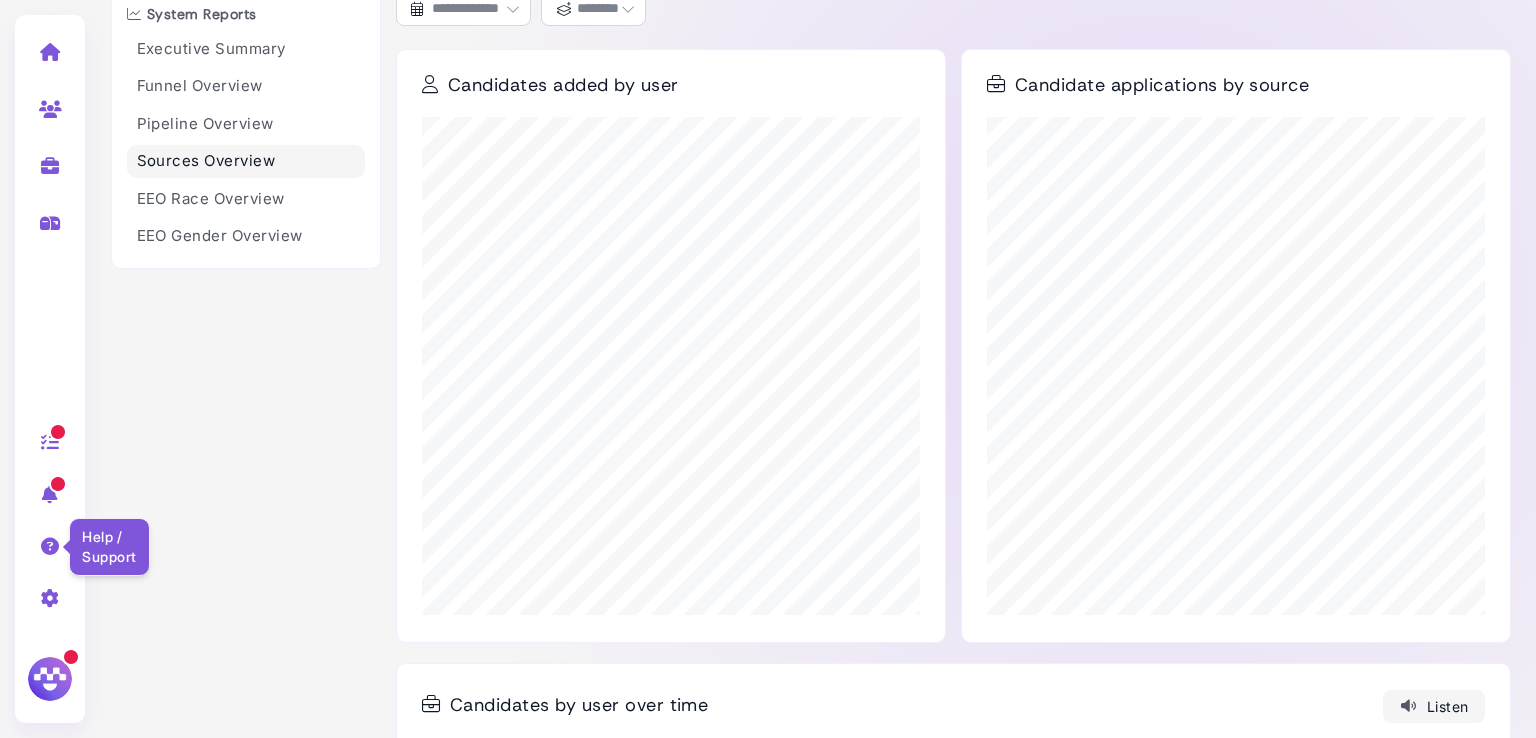 click at bounding box center (50, 546) 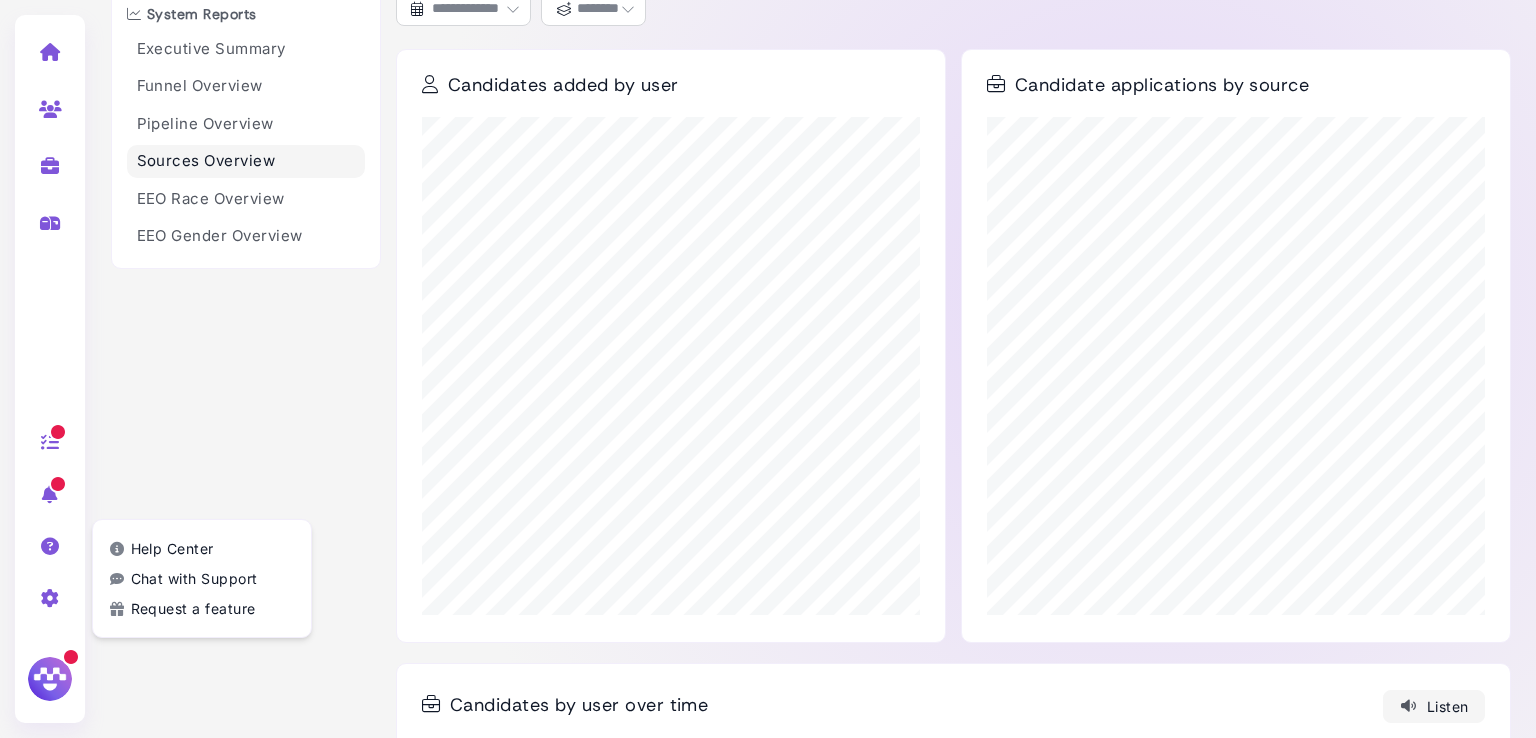 click on "System Reports   Executive Summary   Funnel Overview   Pipeline Overview   Sources Overview   EEO Race Overview   EEO Gender Overview" at bounding box center [246, 1420] 